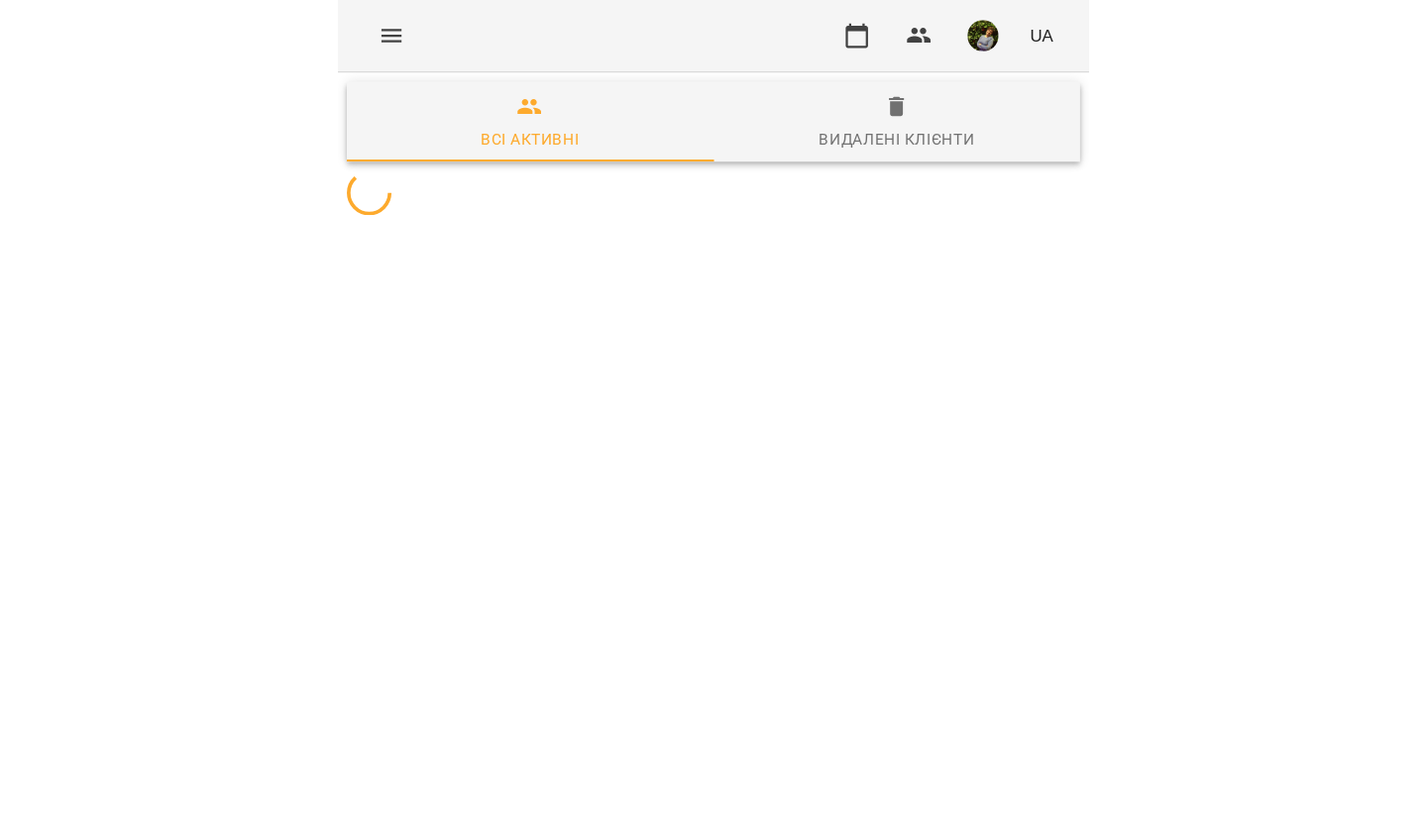scroll, scrollTop: 0, scrollLeft: 0, axis: both 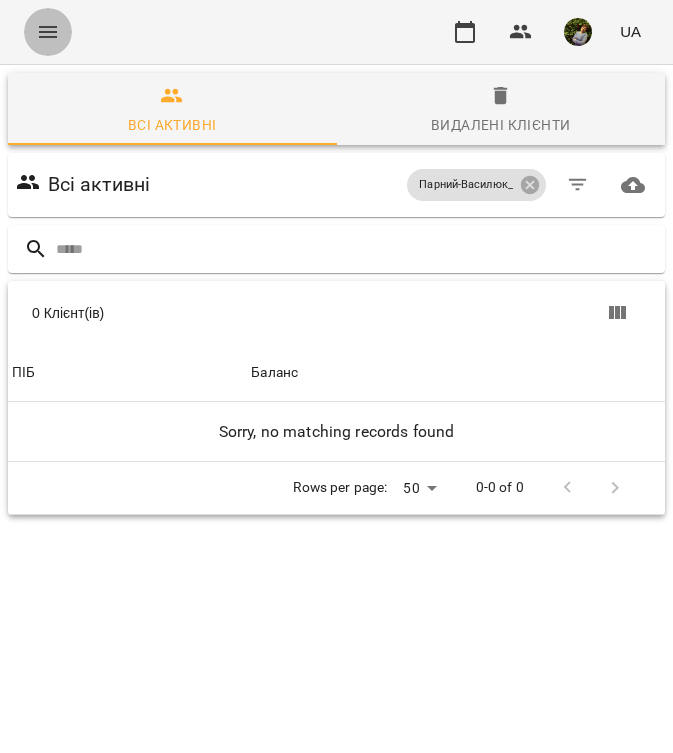 click 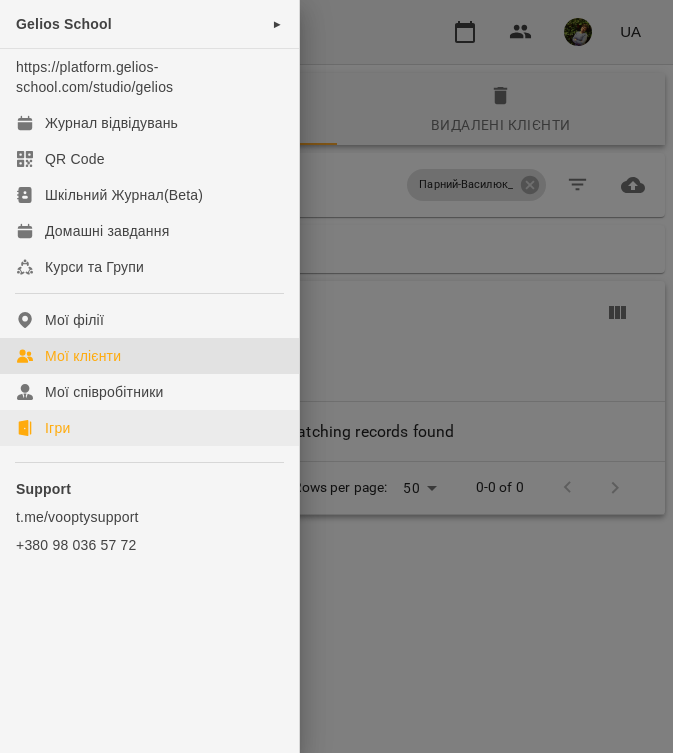 click on "Ігри" at bounding box center (57, 428) 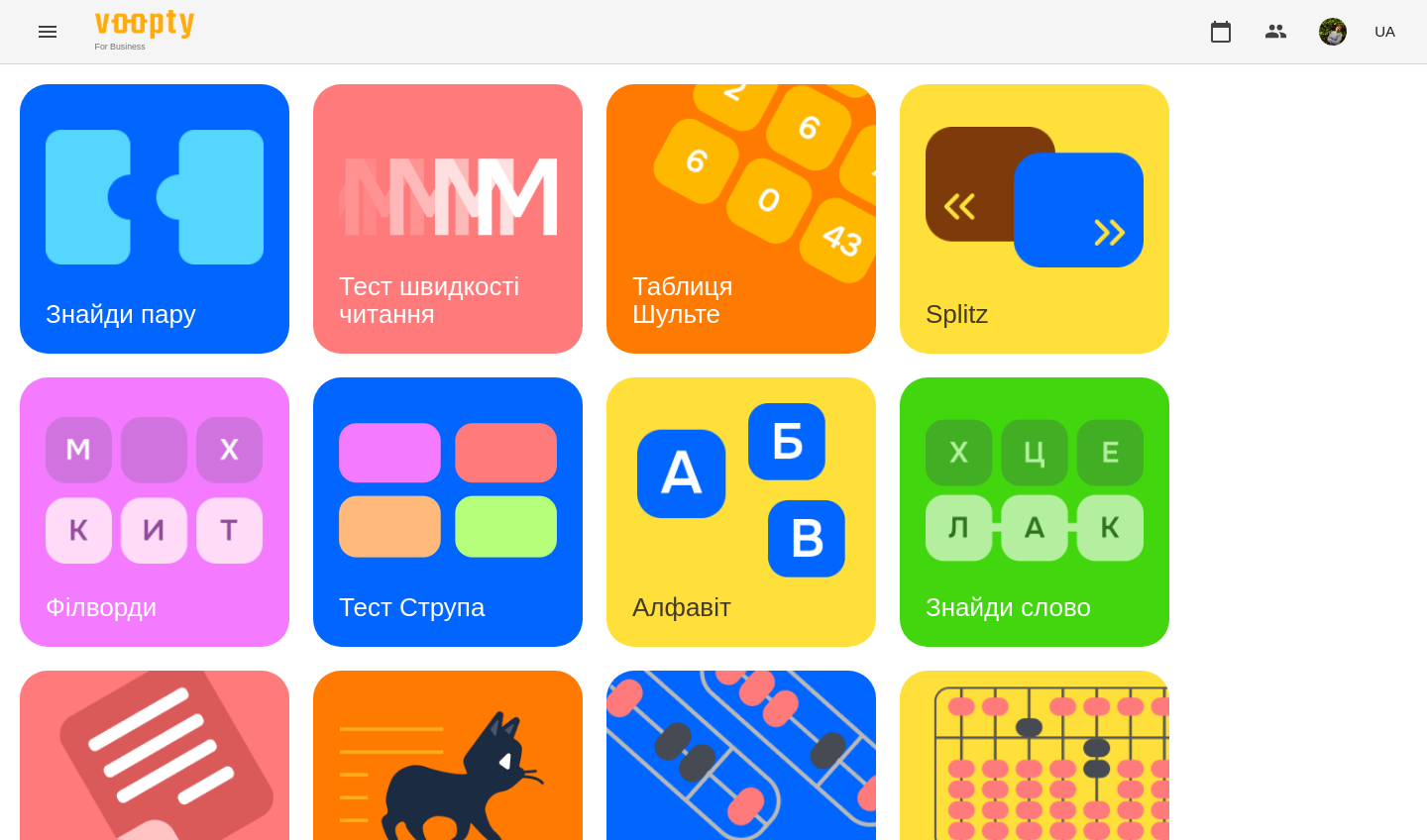 click on "Тест швидкості читання" at bounding box center (448, 300) 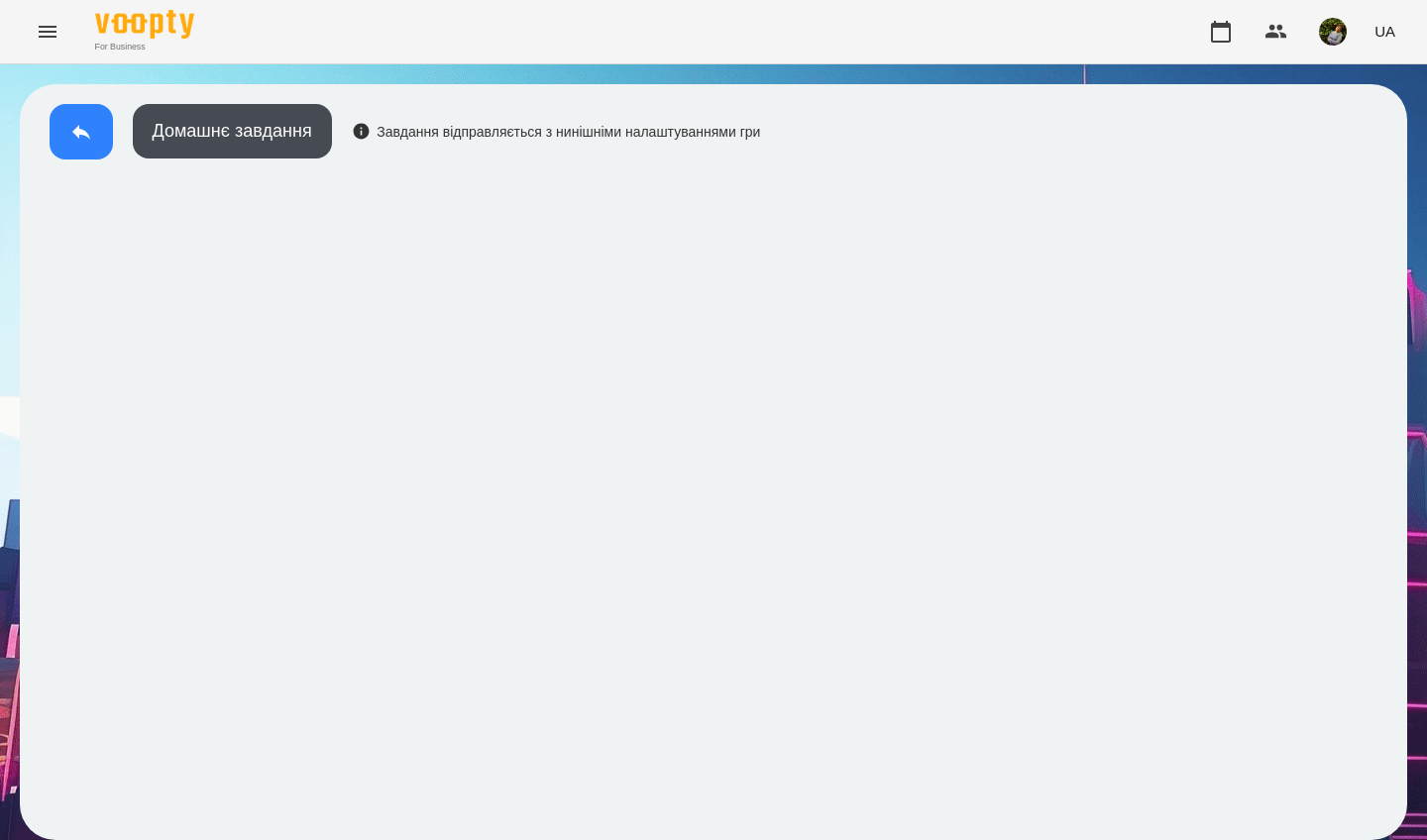 click at bounding box center [81, 132] 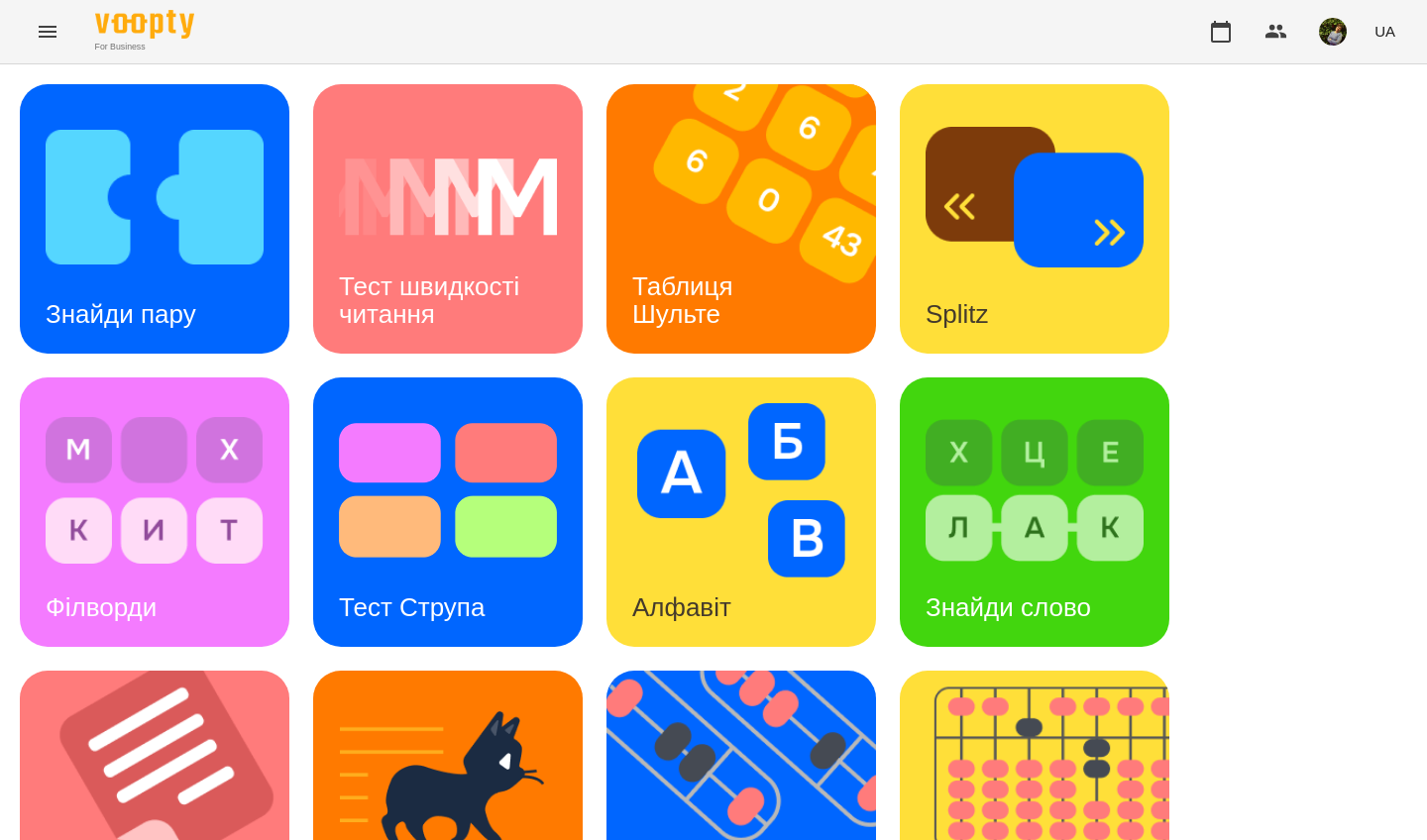 click on "Тест швидкості читання" at bounding box center [432, 299] 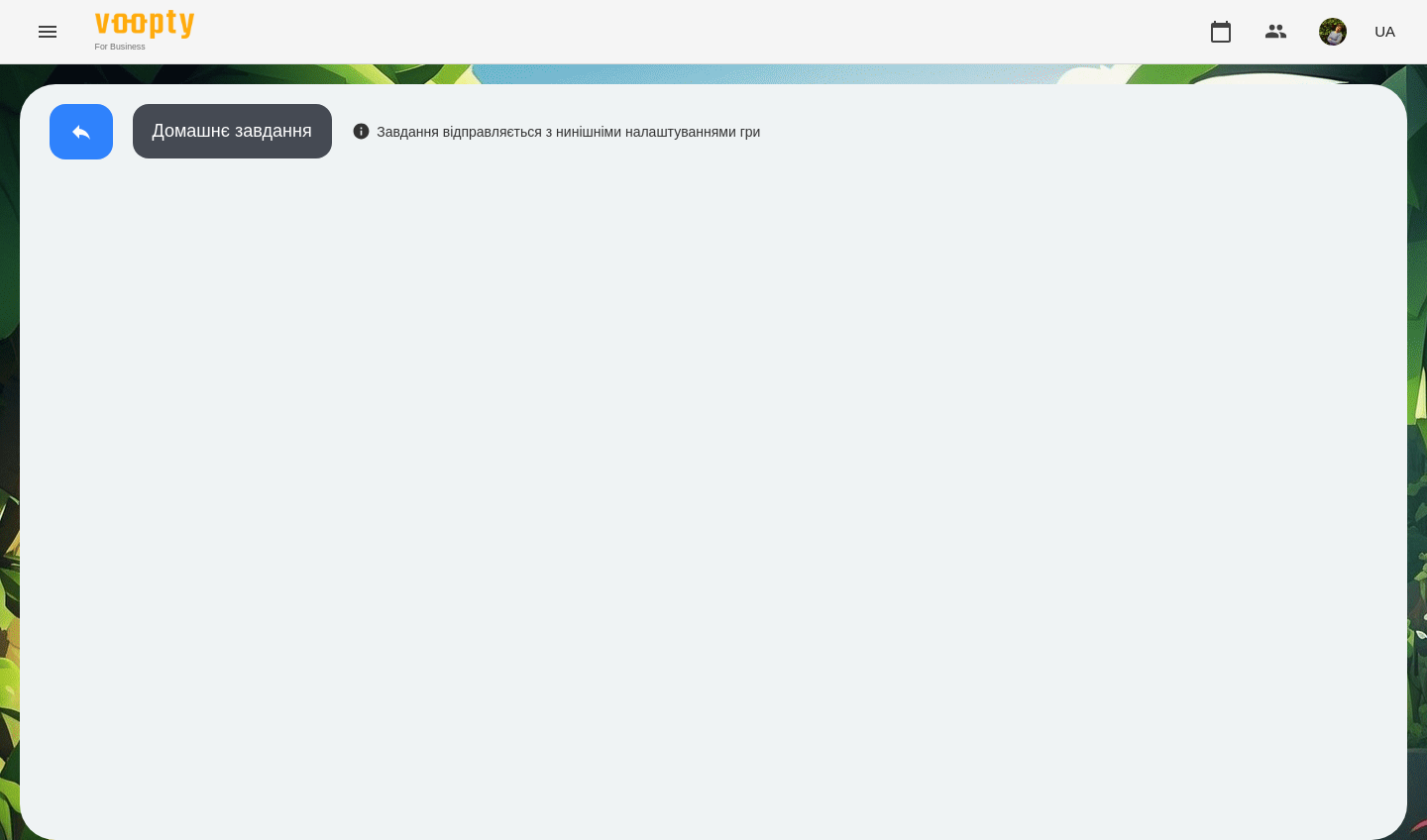 click 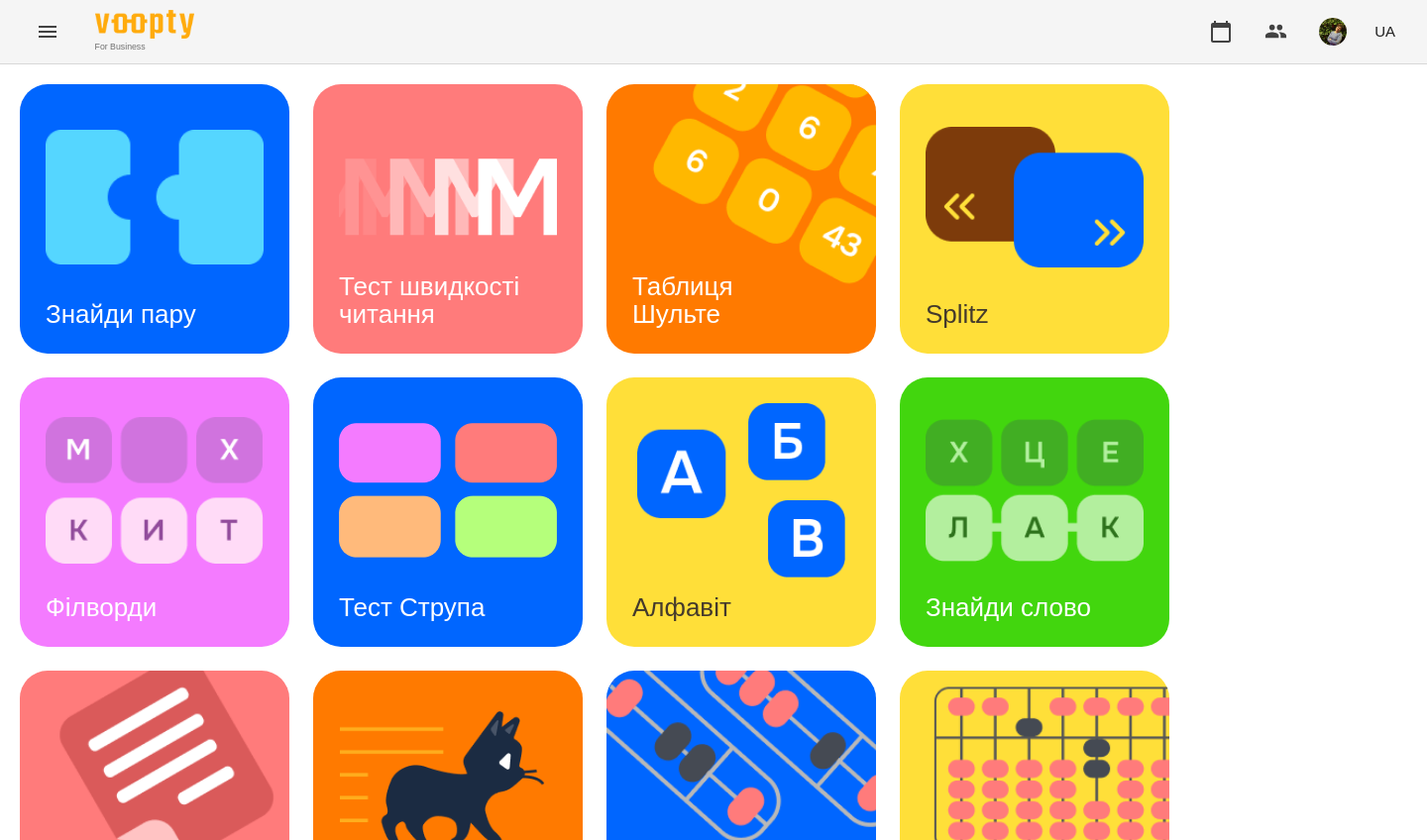 scroll, scrollTop: 527, scrollLeft: 0, axis: vertical 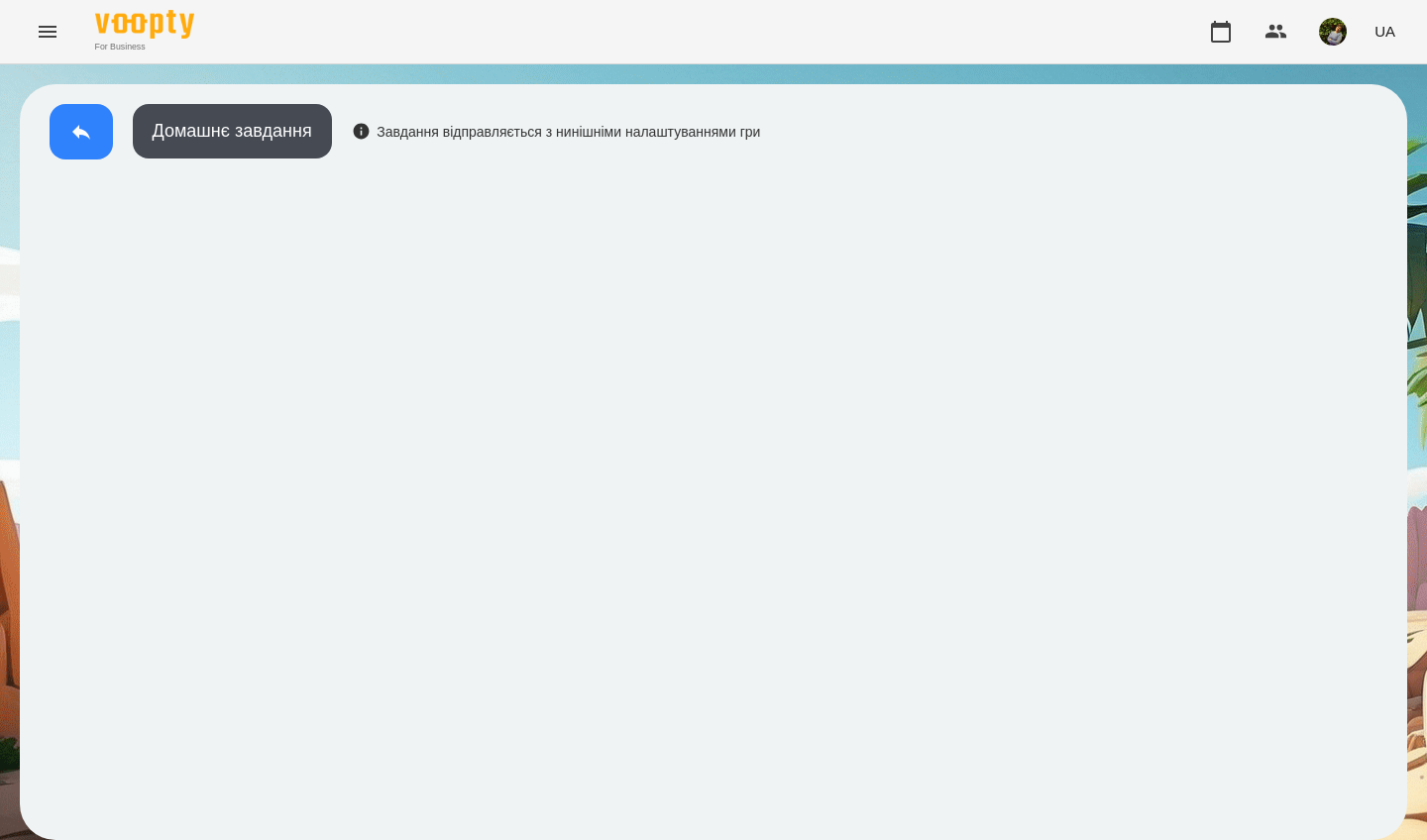 click 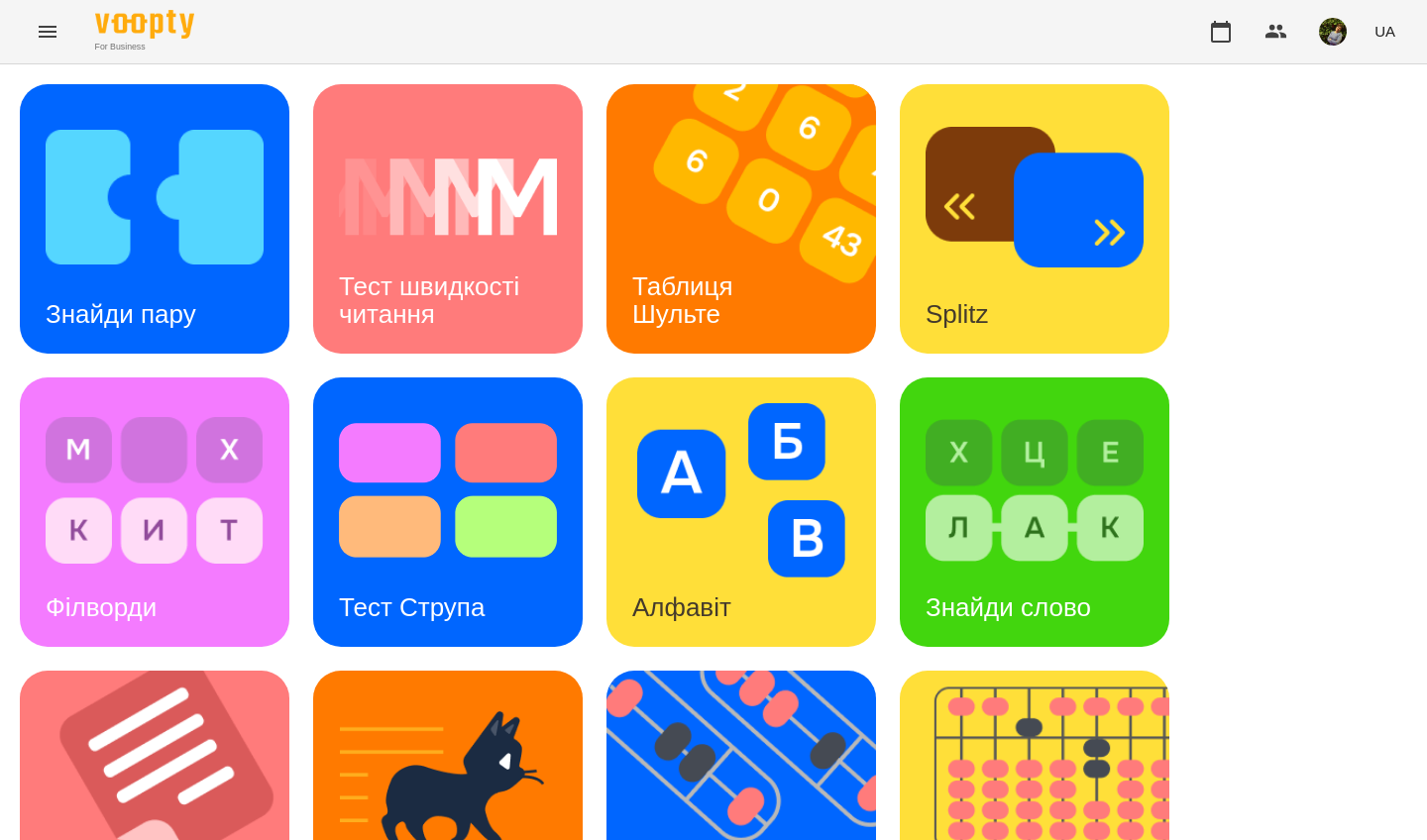click on "Знайди пару" at bounding box center [121, 314] 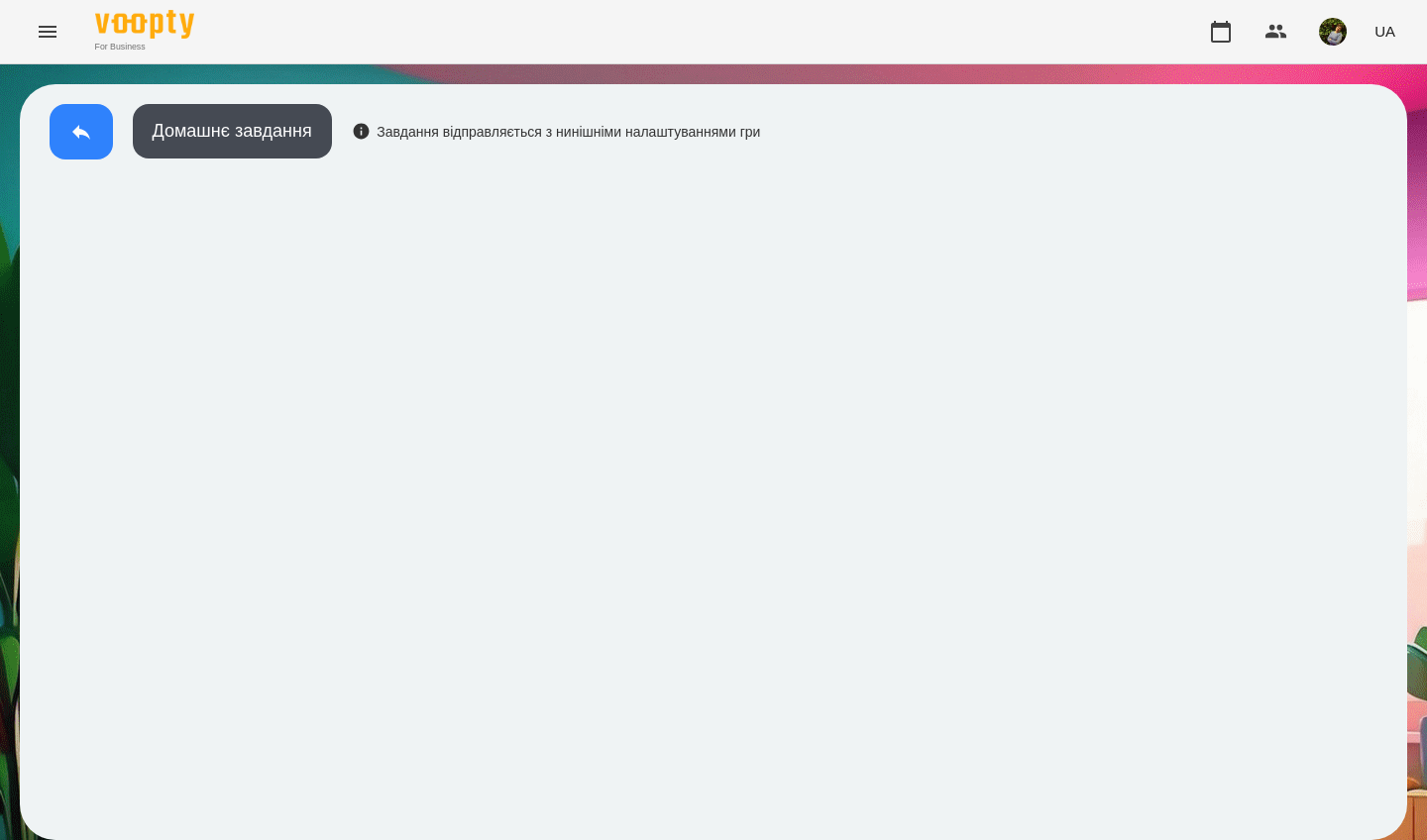 click 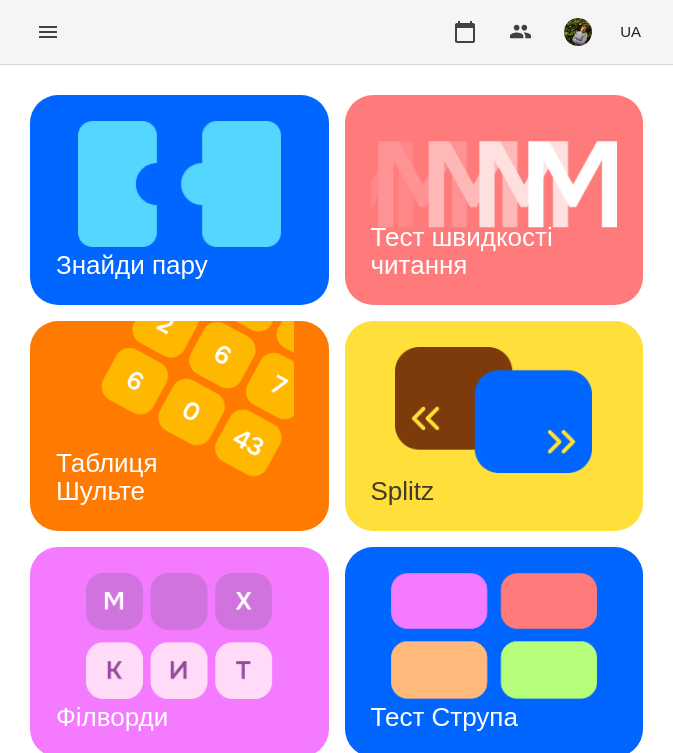 click 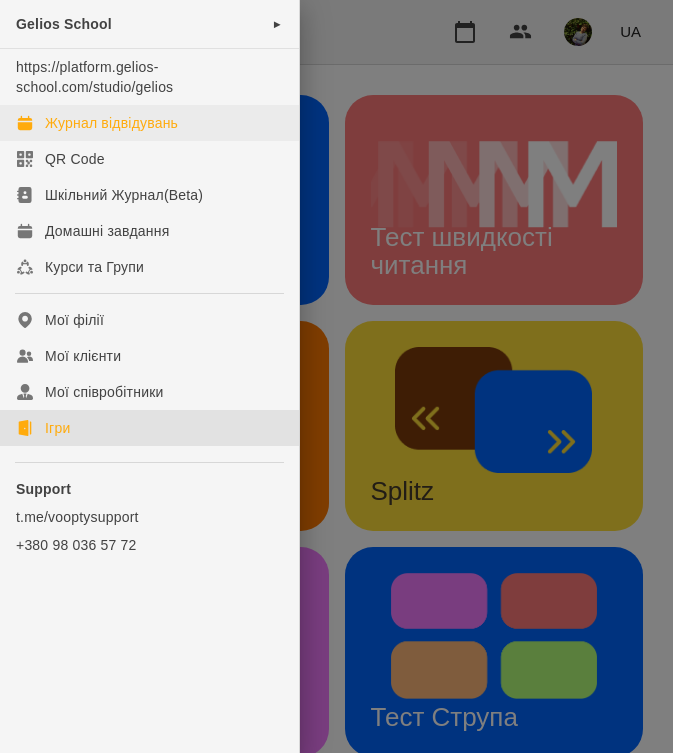 click on "Журнал відвідувань" at bounding box center [111, 123] 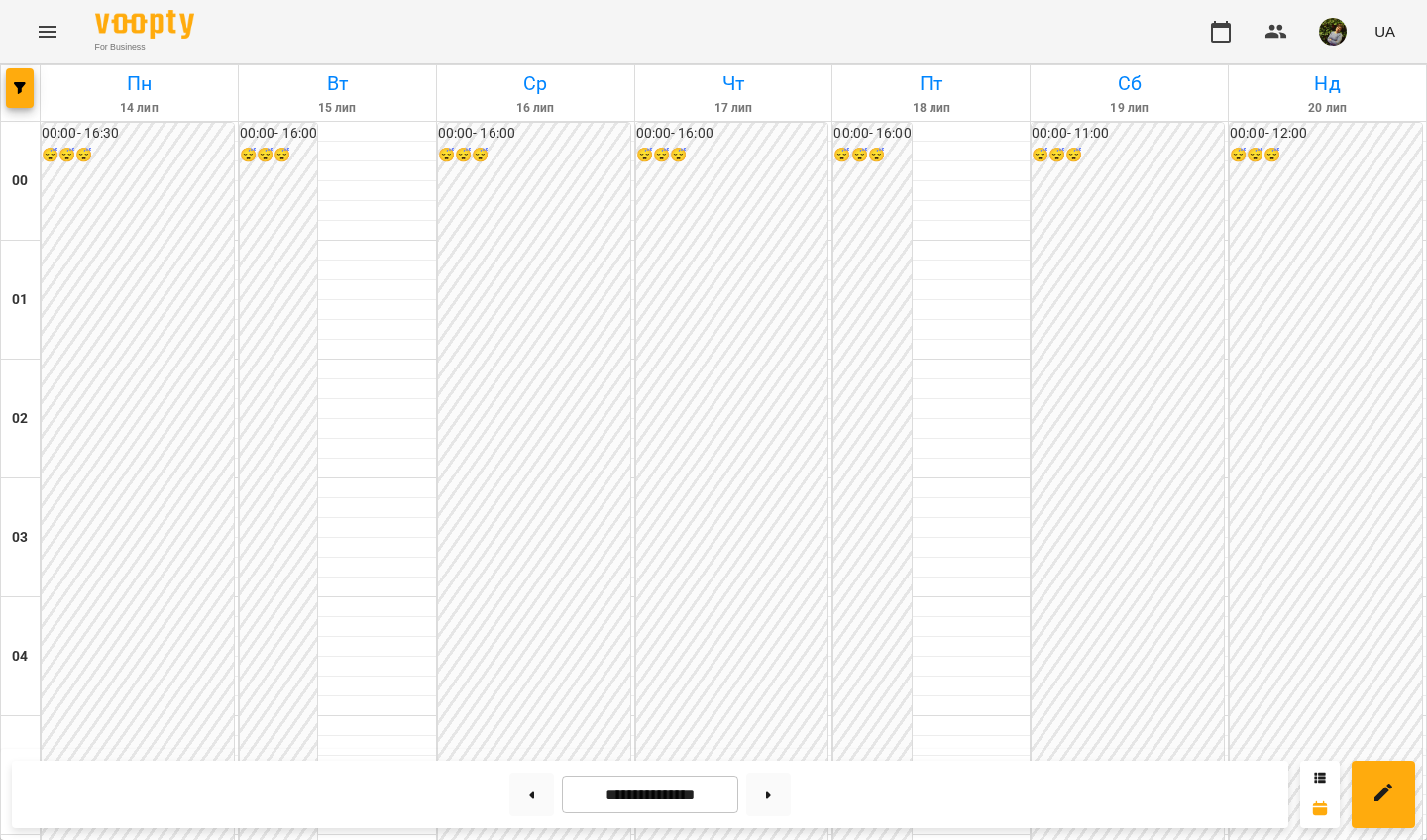scroll, scrollTop: 2212, scrollLeft: 0, axis: vertical 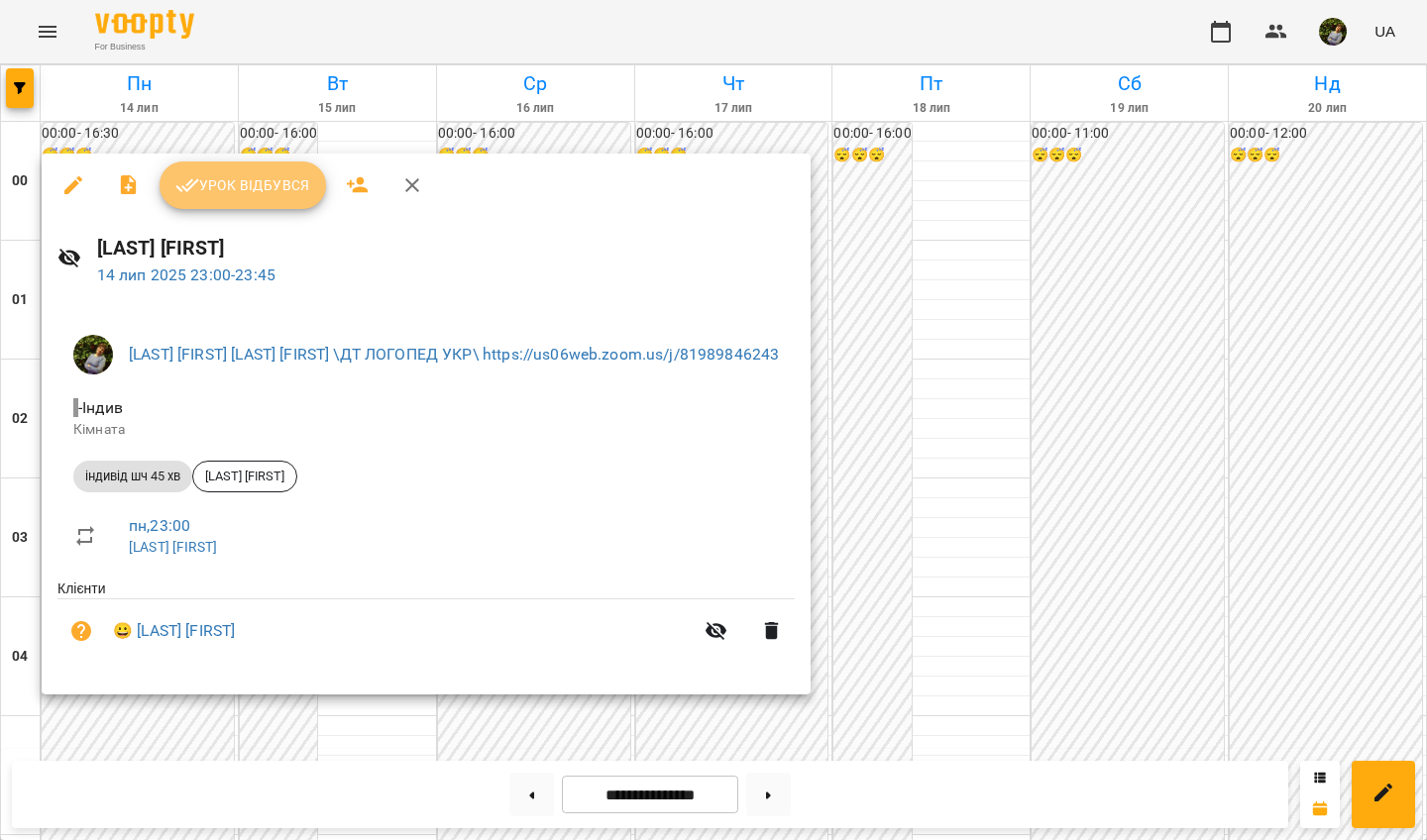 click on "Урок відбувся" at bounding box center [243, 185] 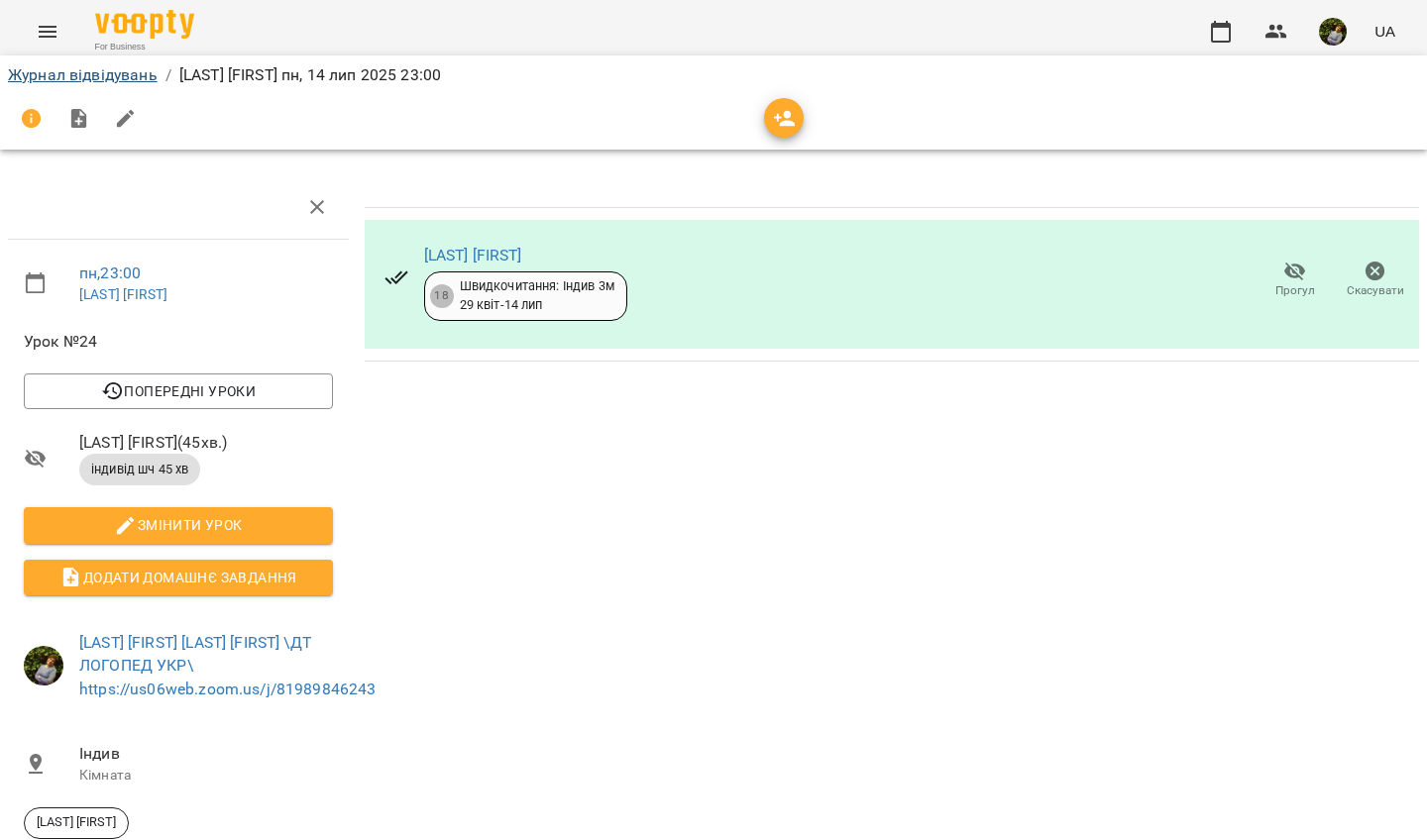 click on "Журнал відвідувань" at bounding box center [82, 74] 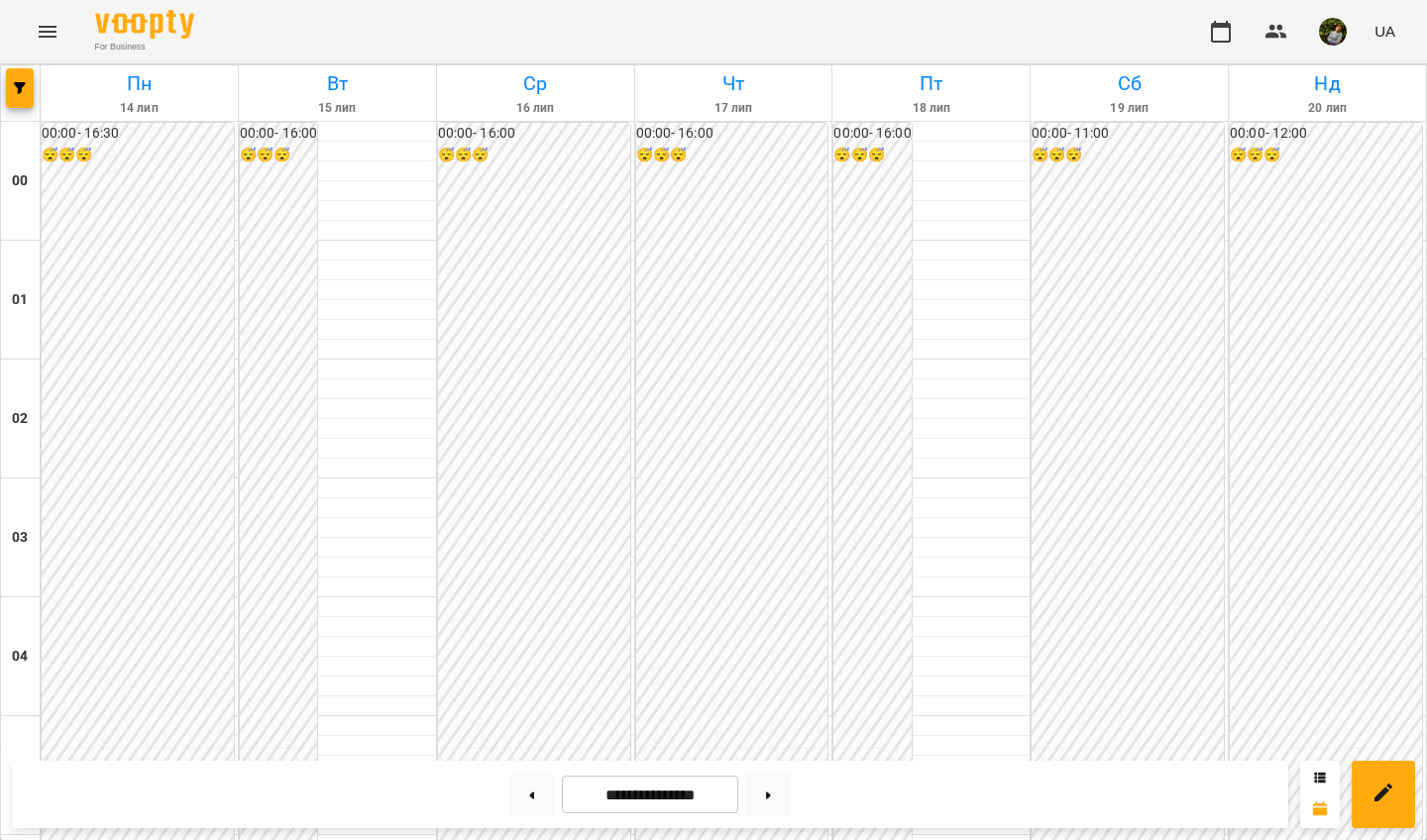 scroll, scrollTop: 2223, scrollLeft: 0, axis: vertical 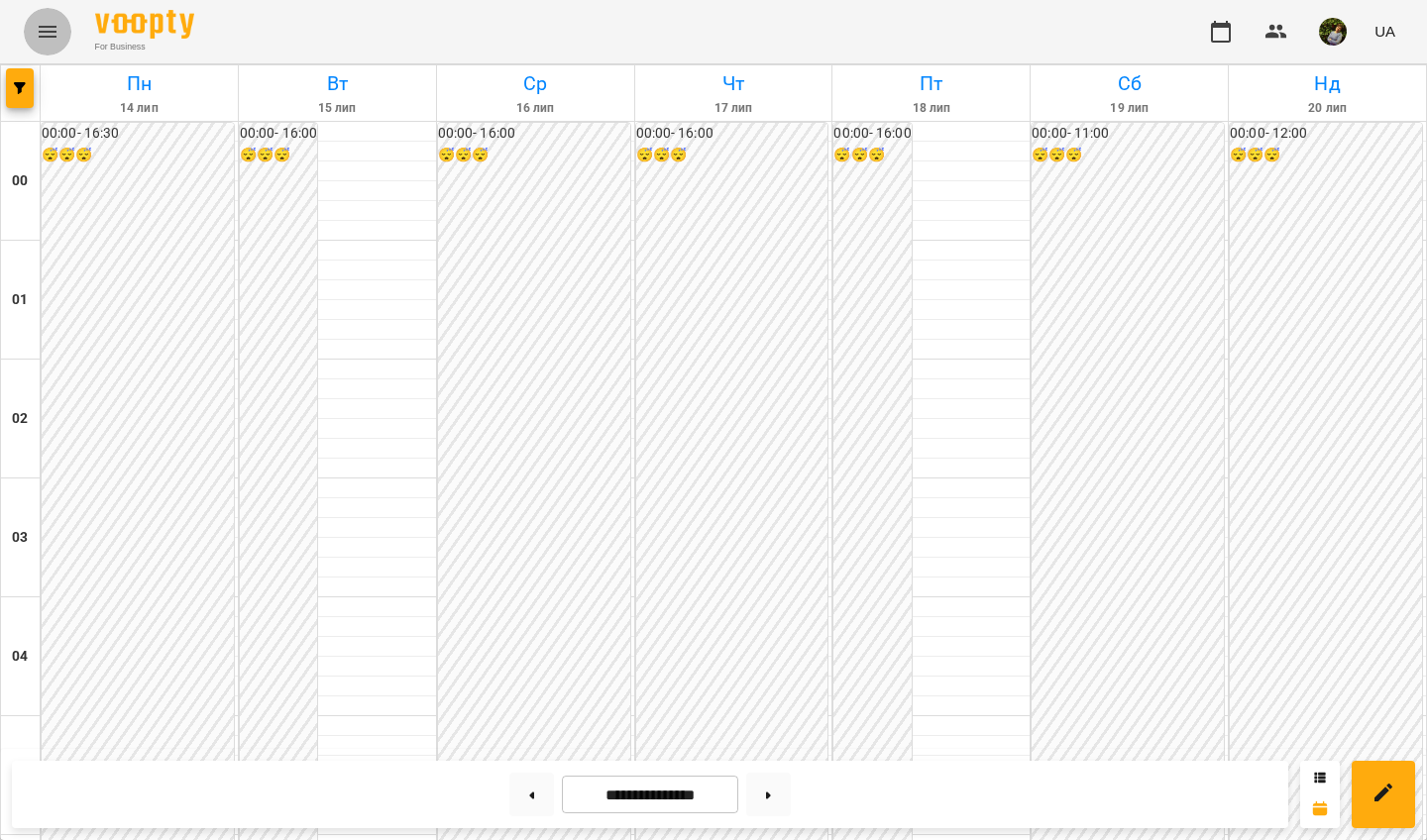 click 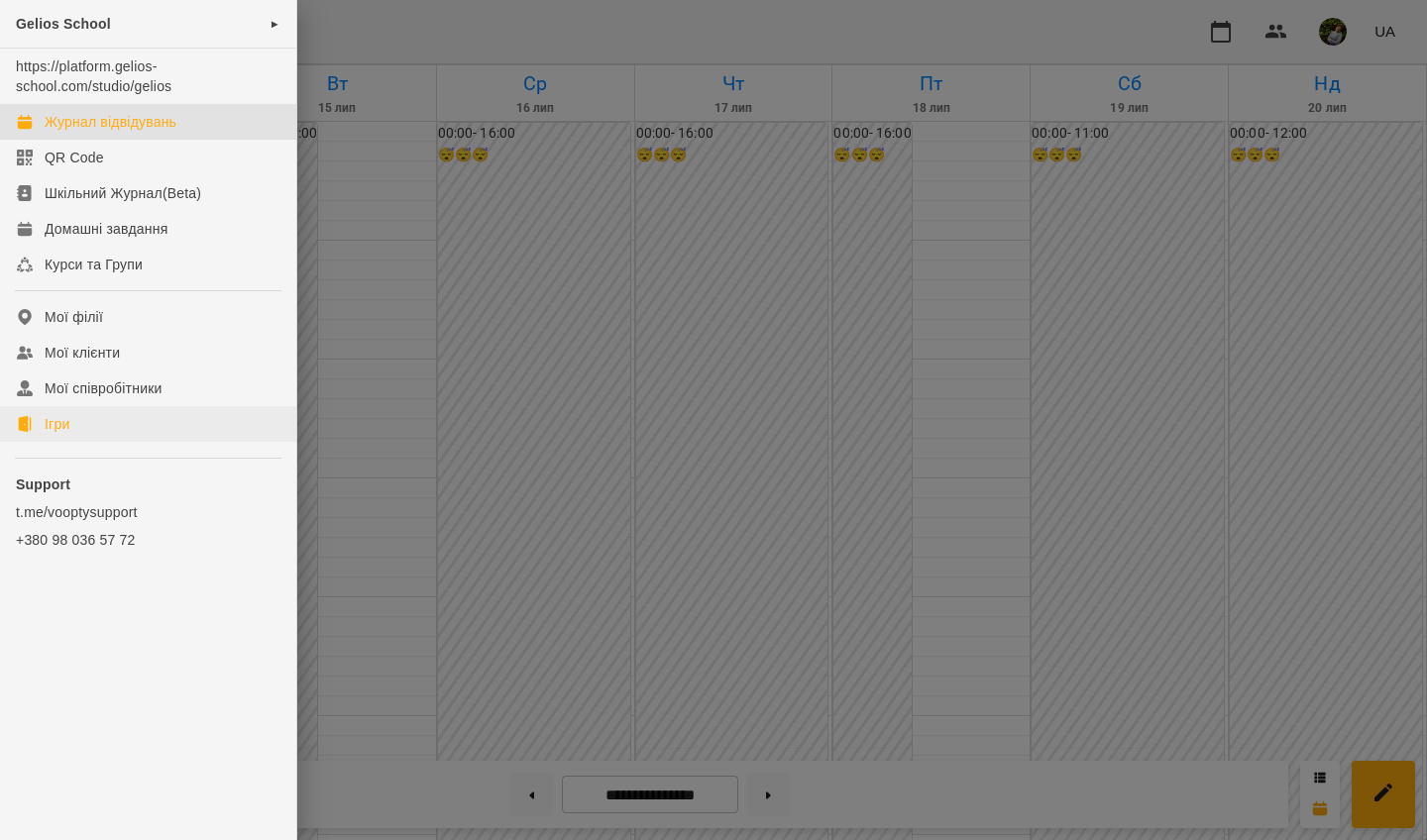 click on "Ігри" 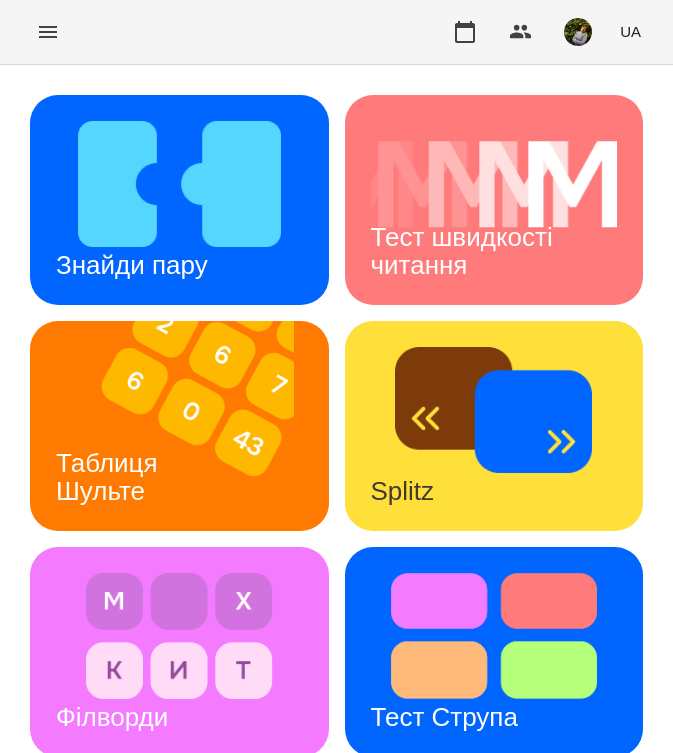 click 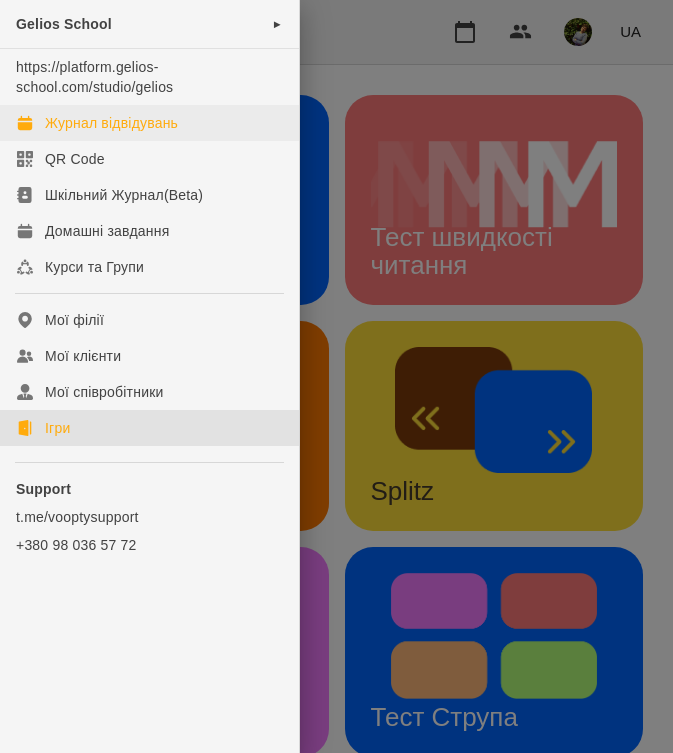 click on "Журнал відвідувань" at bounding box center (111, 123) 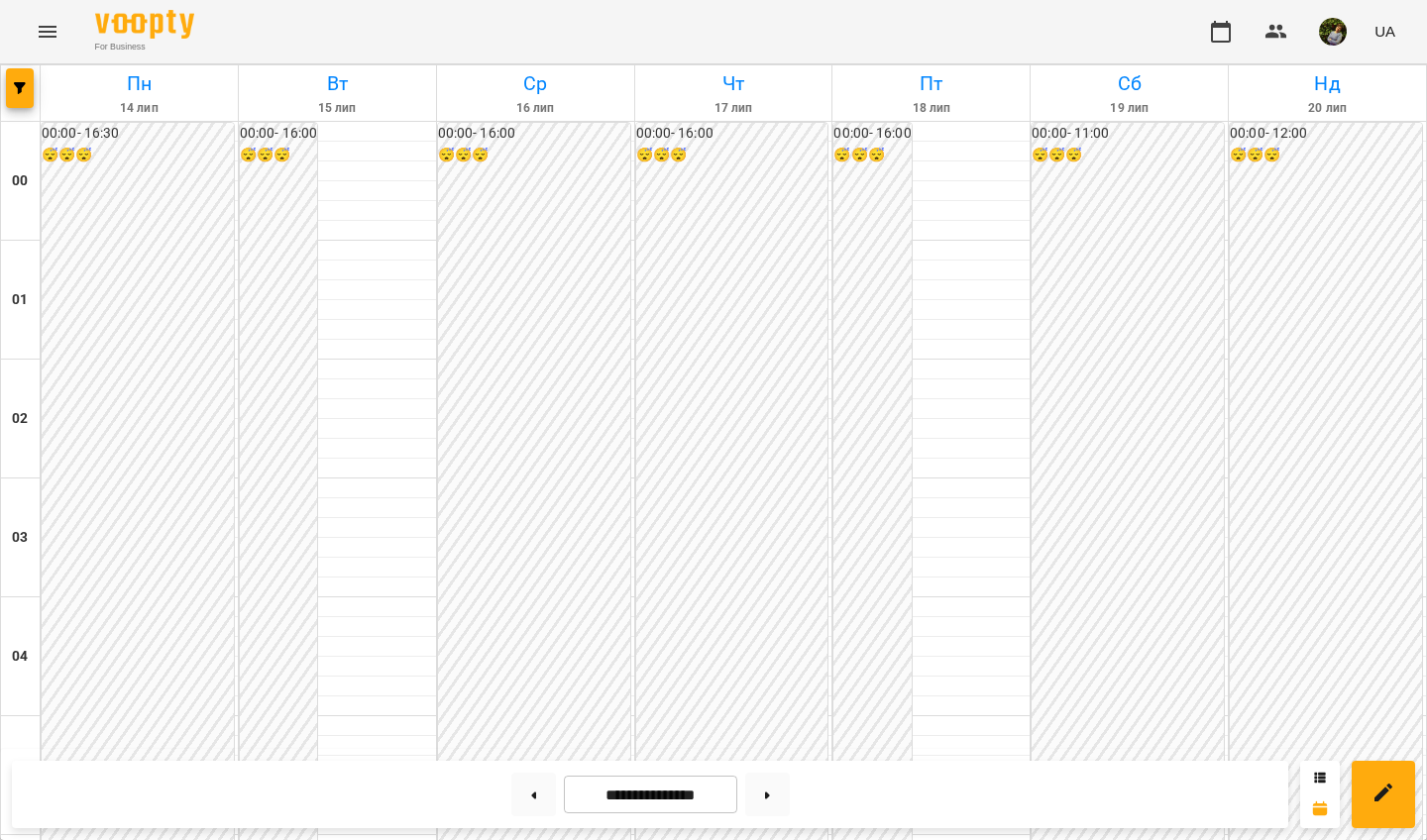 scroll, scrollTop: 2223, scrollLeft: 0, axis: vertical 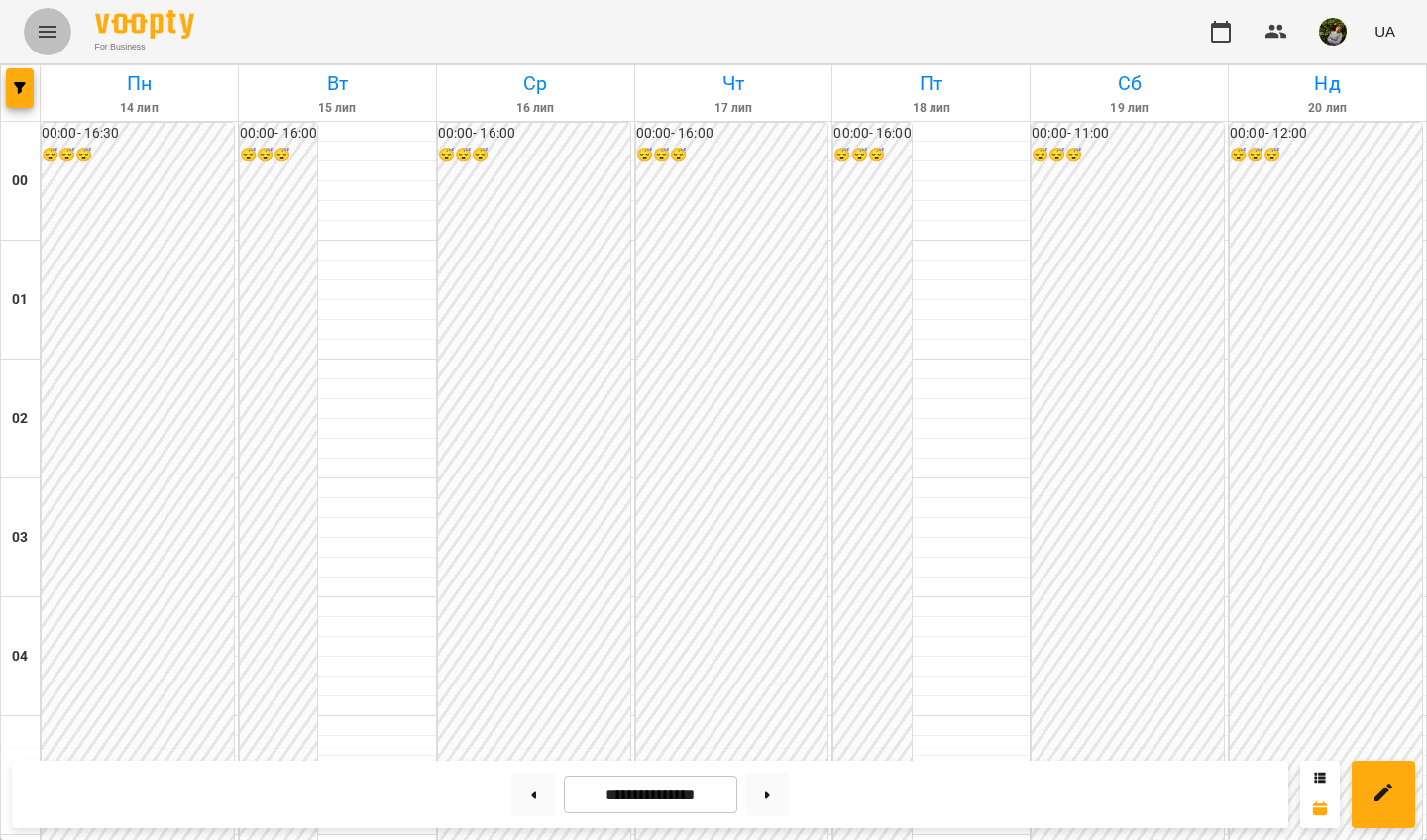 click 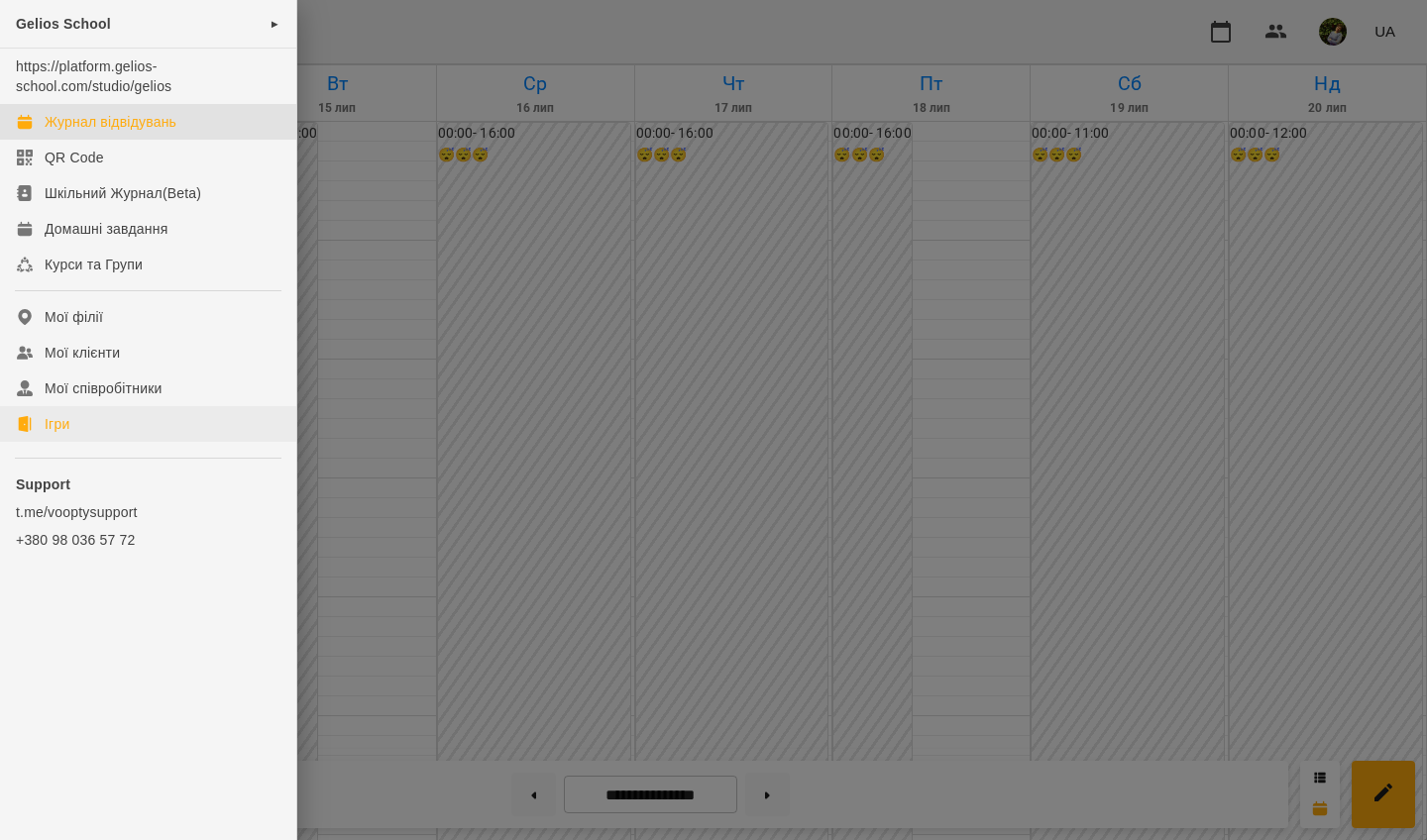 click on "Ігри" 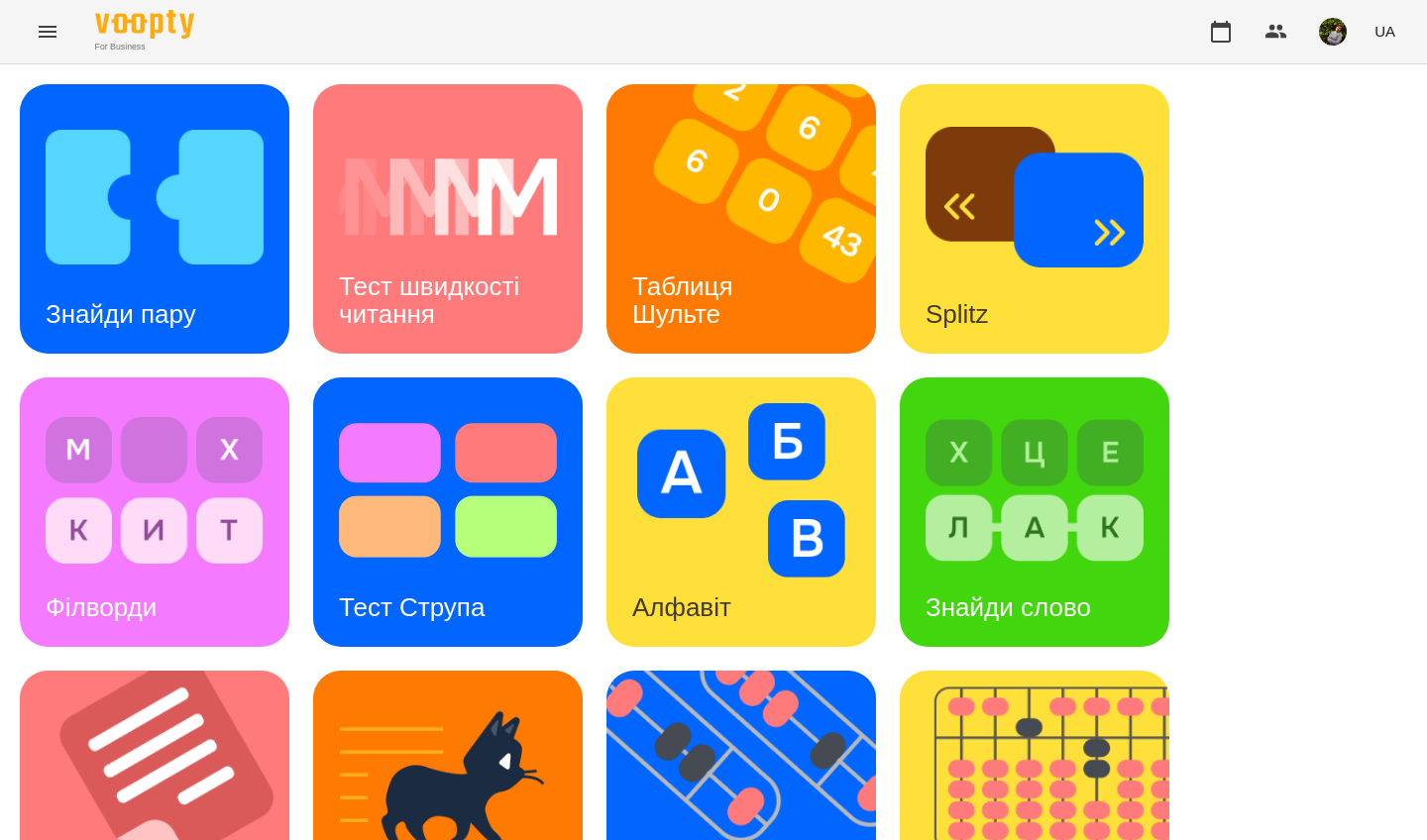 click on "Таблиця
Шульте" at bounding box center (686, 300) 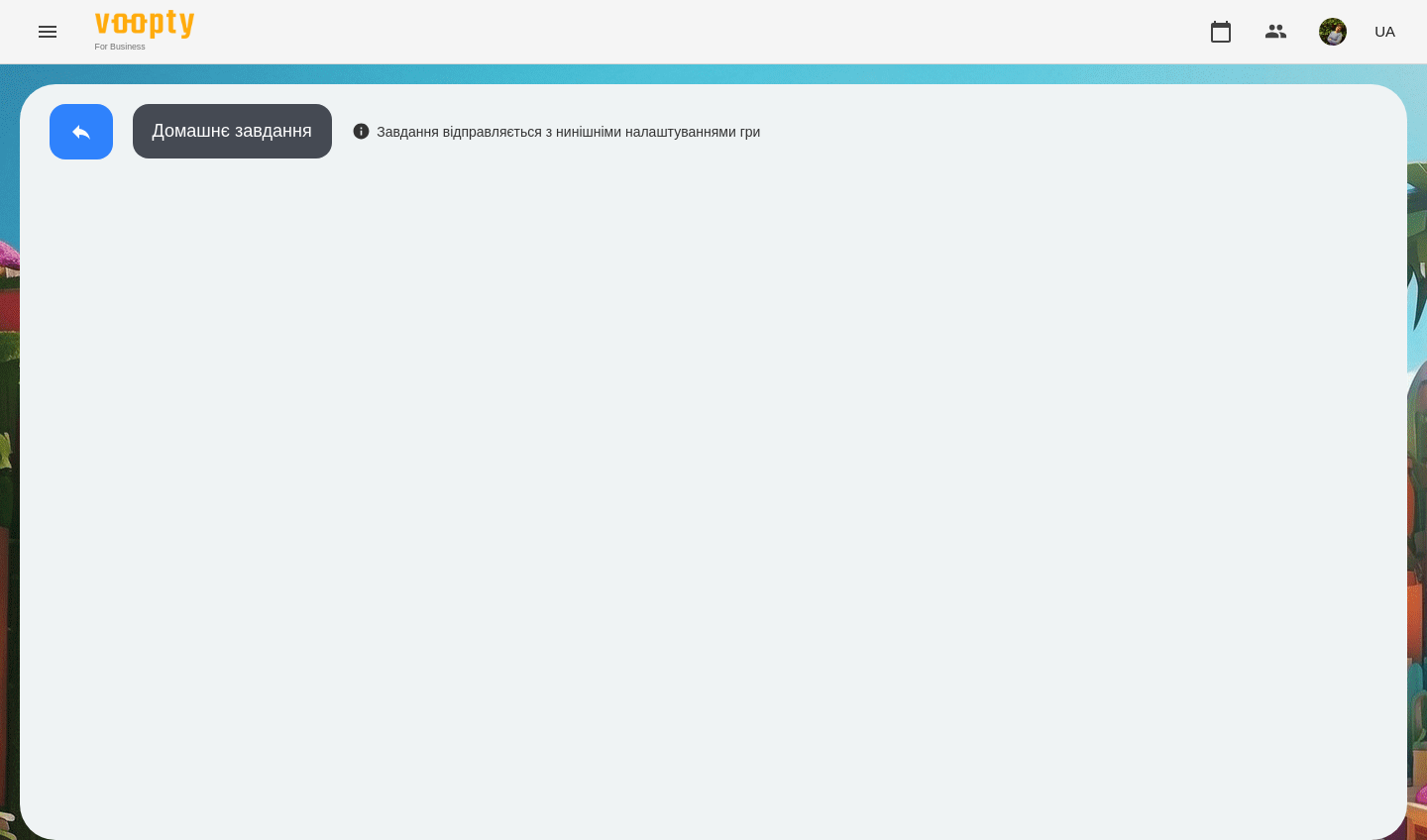 drag, startPoint x: 1252, startPoint y: 158, endPoint x: 70, endPoint y: 142, distance: 1182.1083 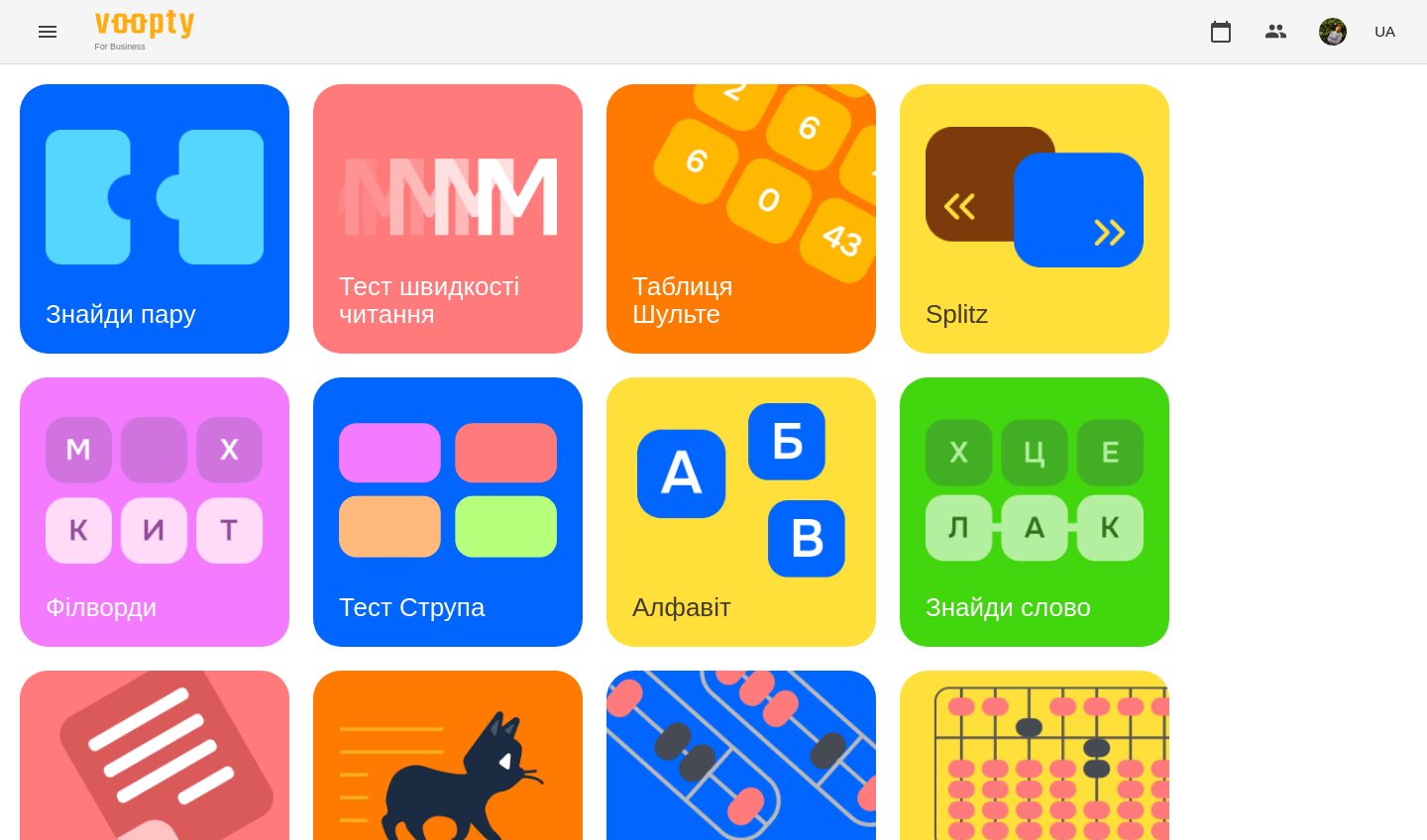 click on "Таблиця
Шульте" at bounding box center (686, 300) 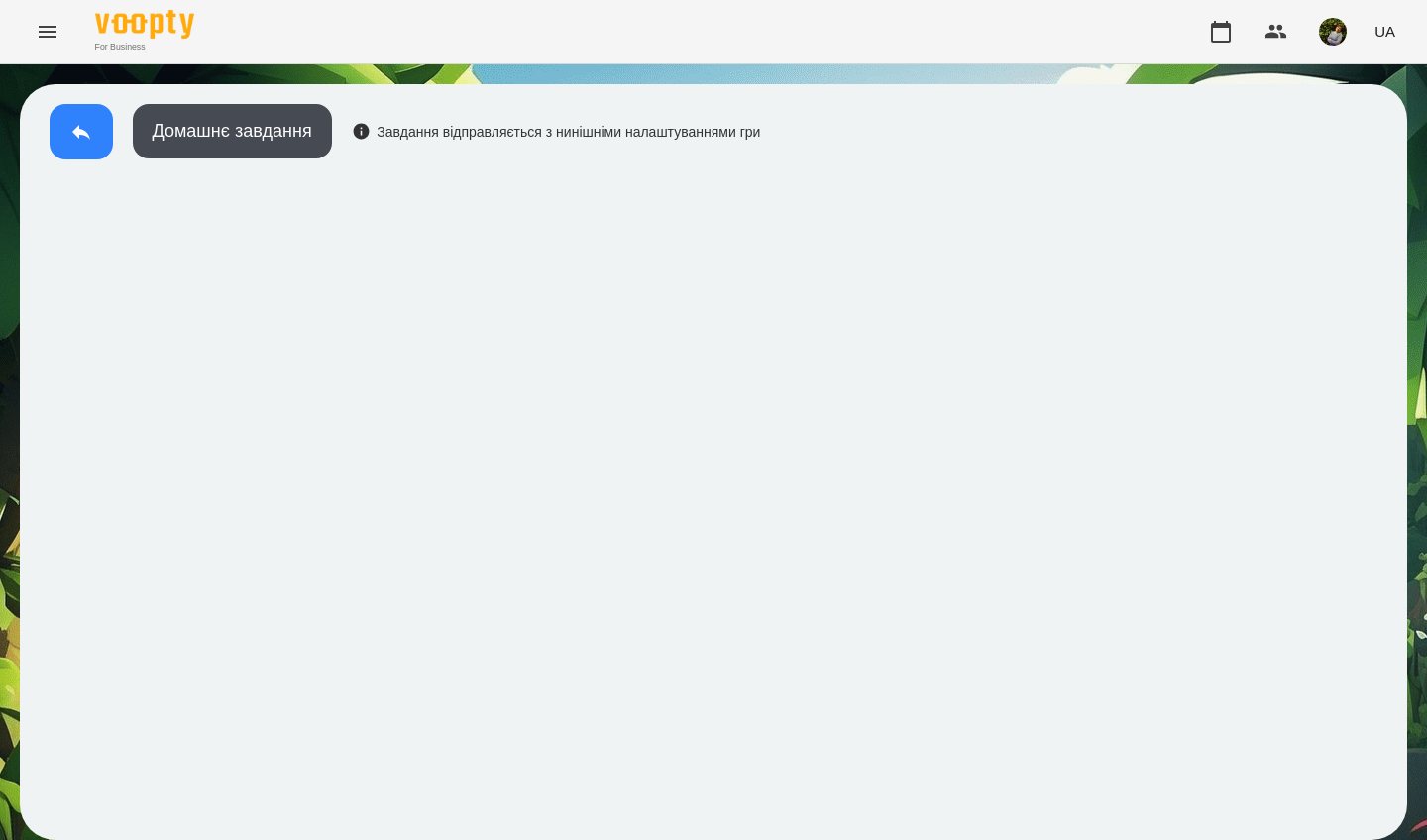 click 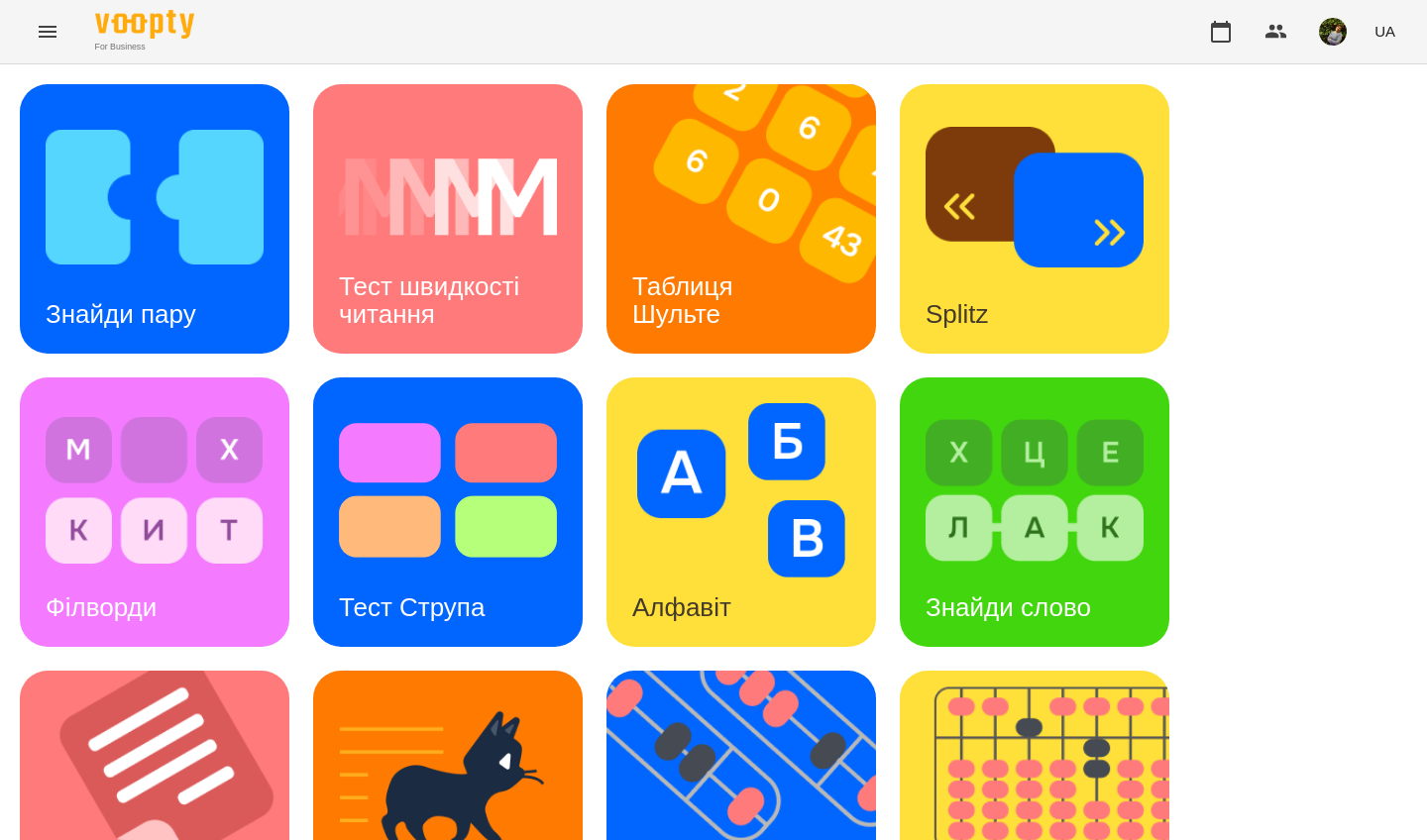 scroll, scrollTop: 707, scrollLeft: 0, axis: vertical 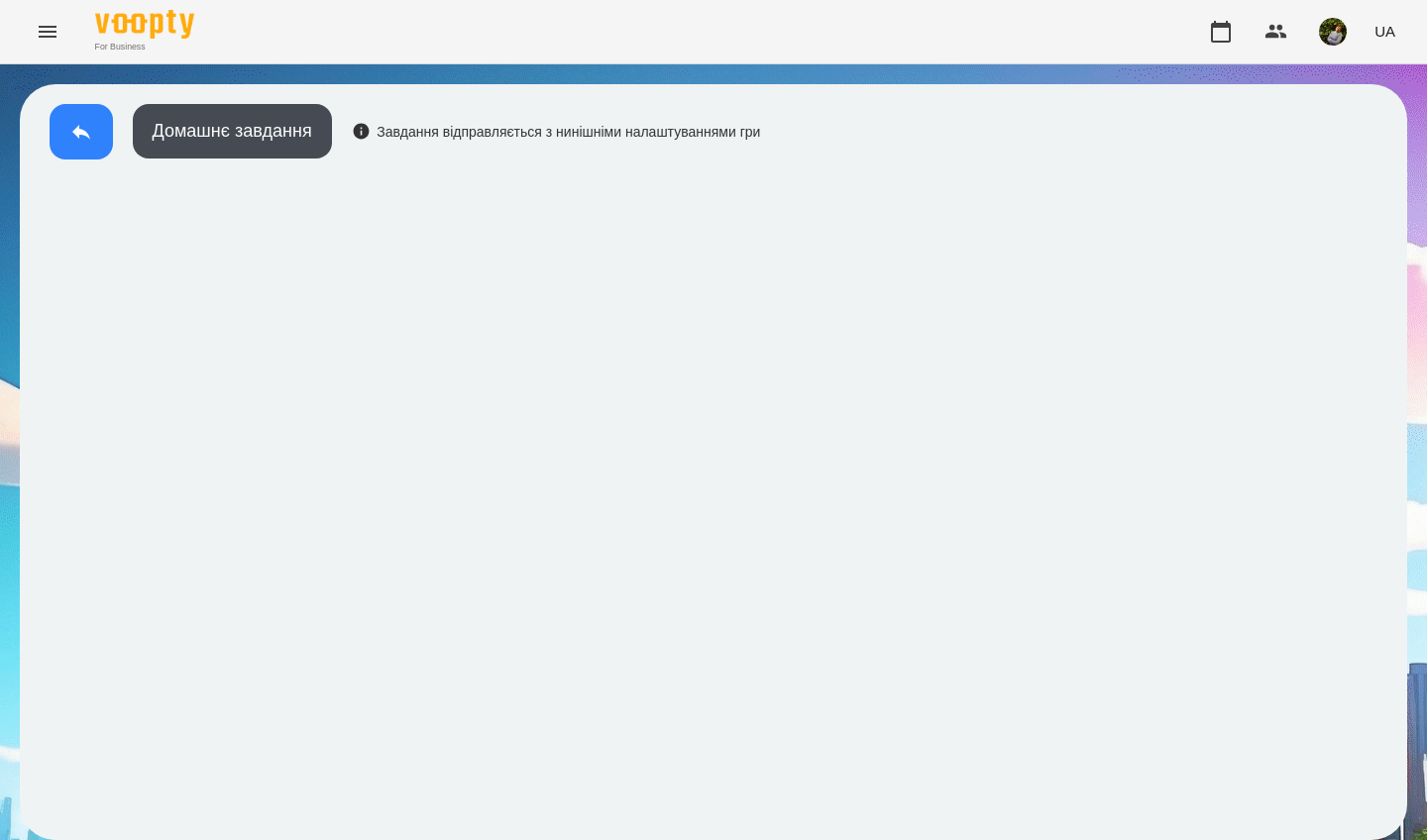 click 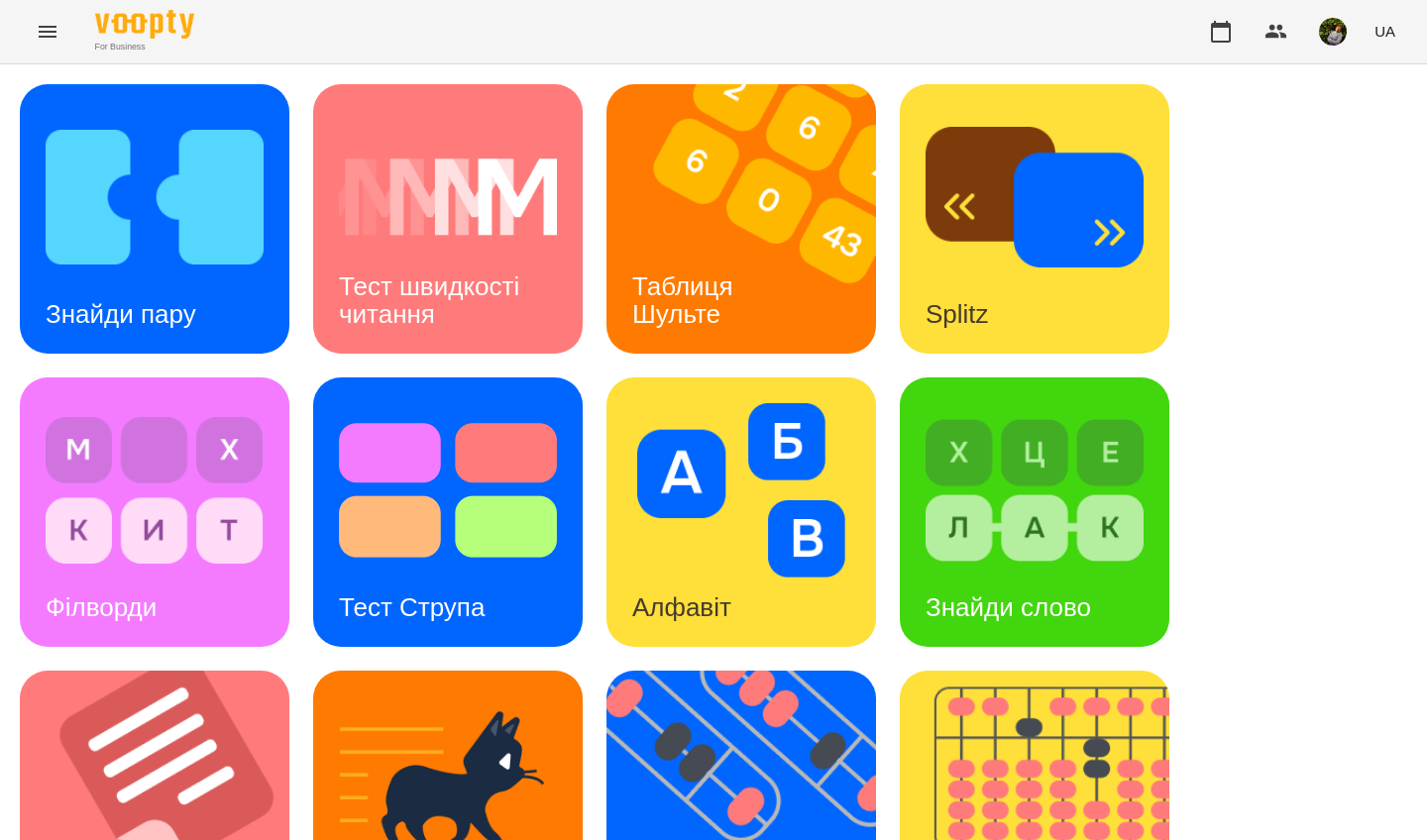 scroll, scrollTop: 183, scrollLeft: 0, axis: vertical 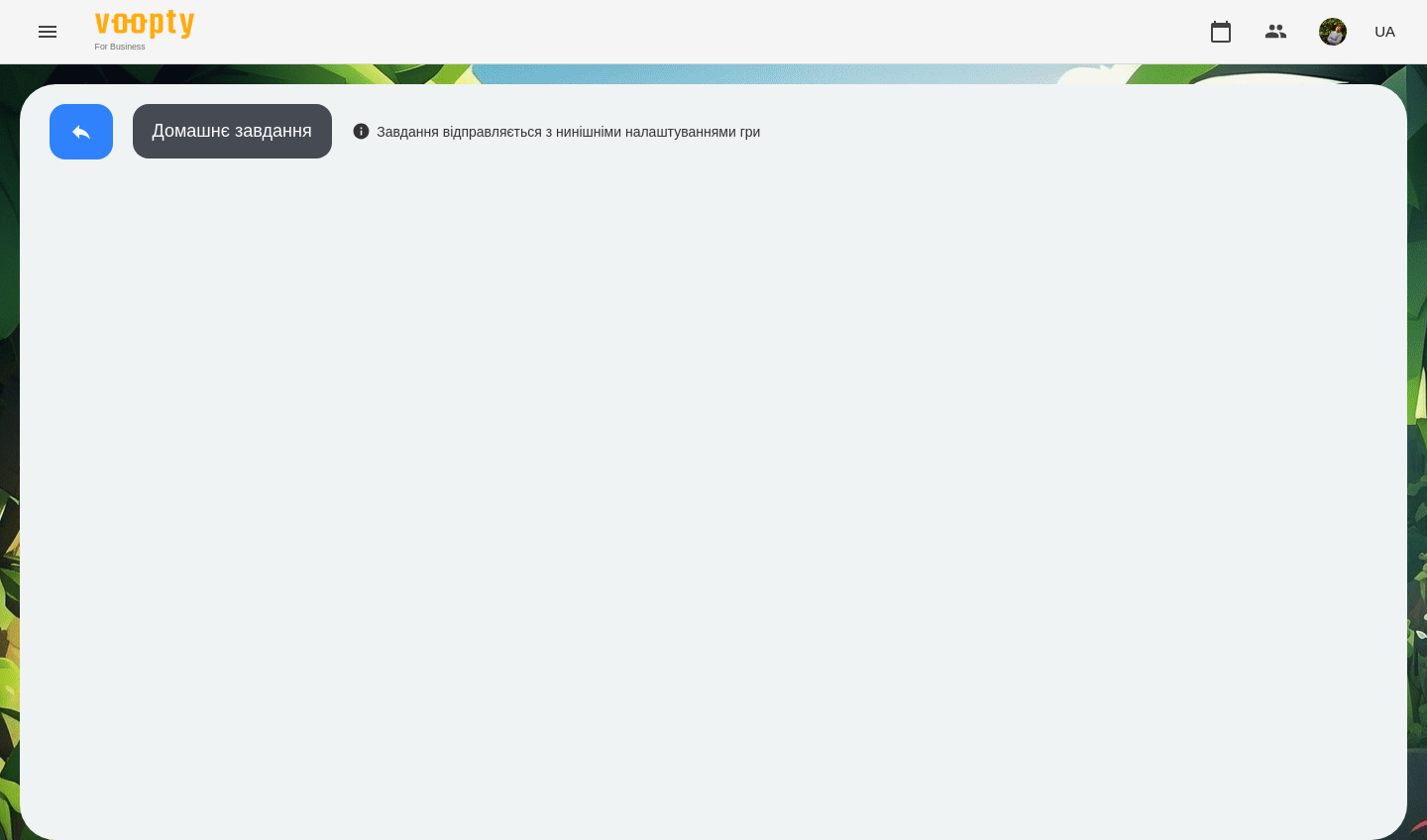 click 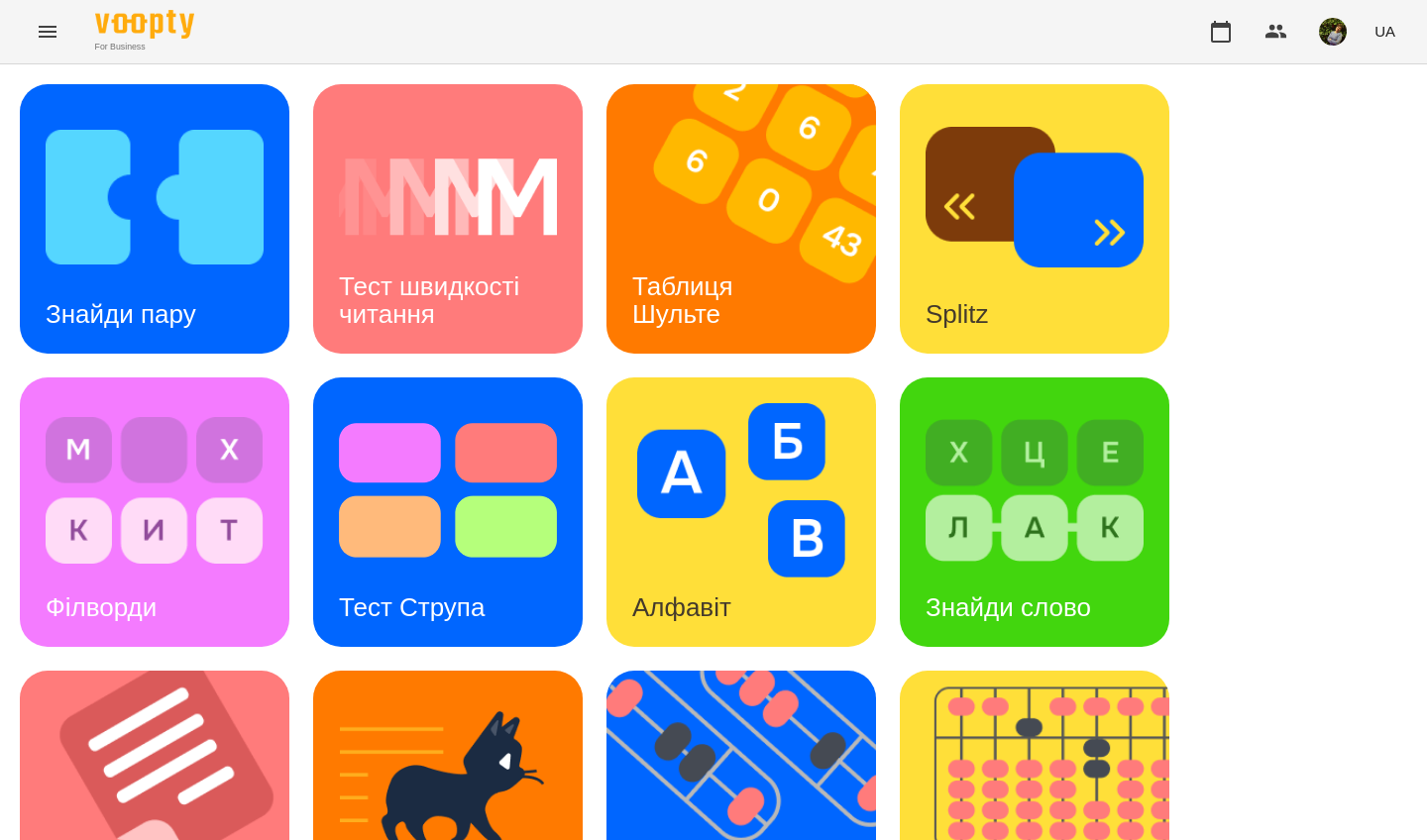 scroll, scrollTop: 0, scrollLeft: 0, axis: both 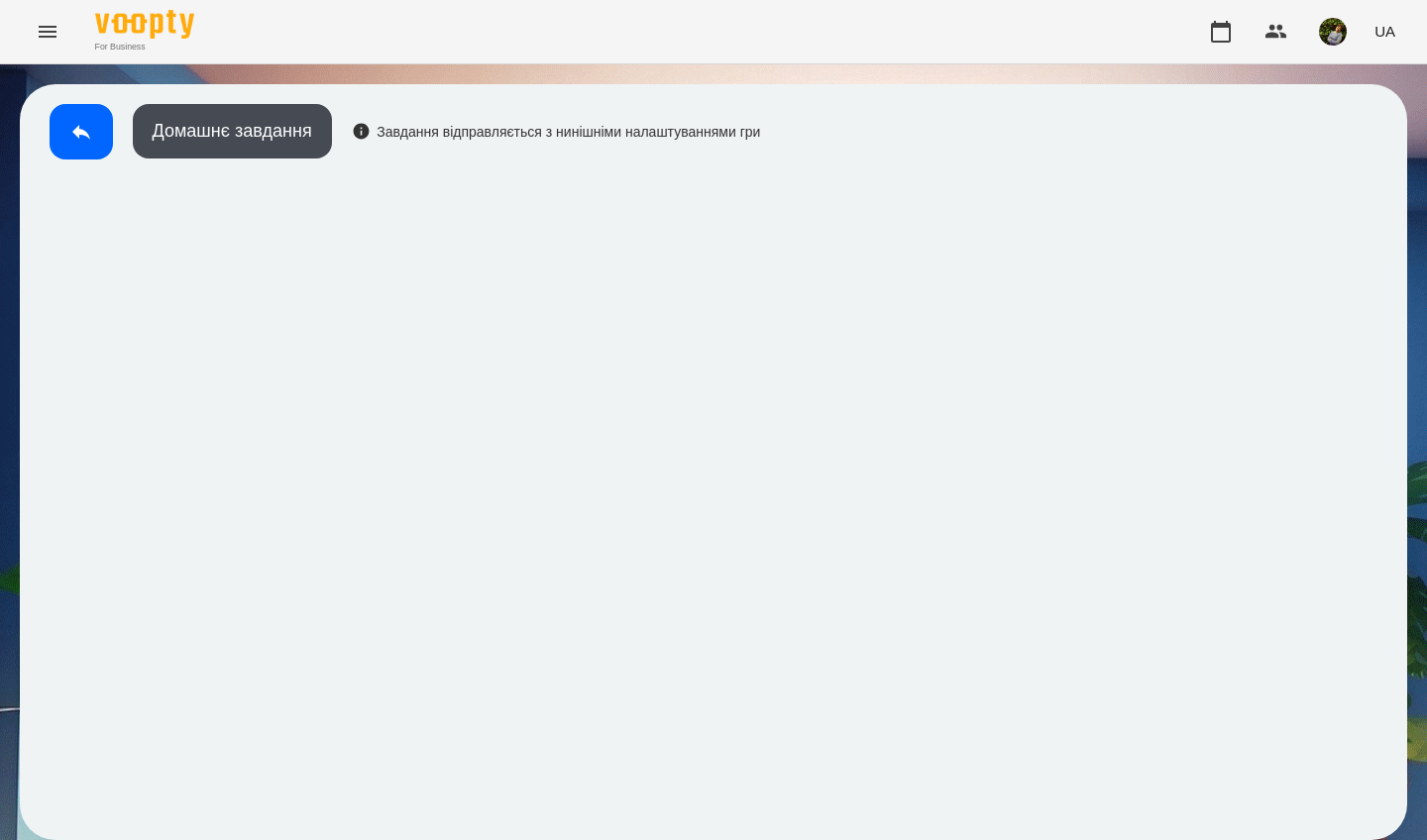 click 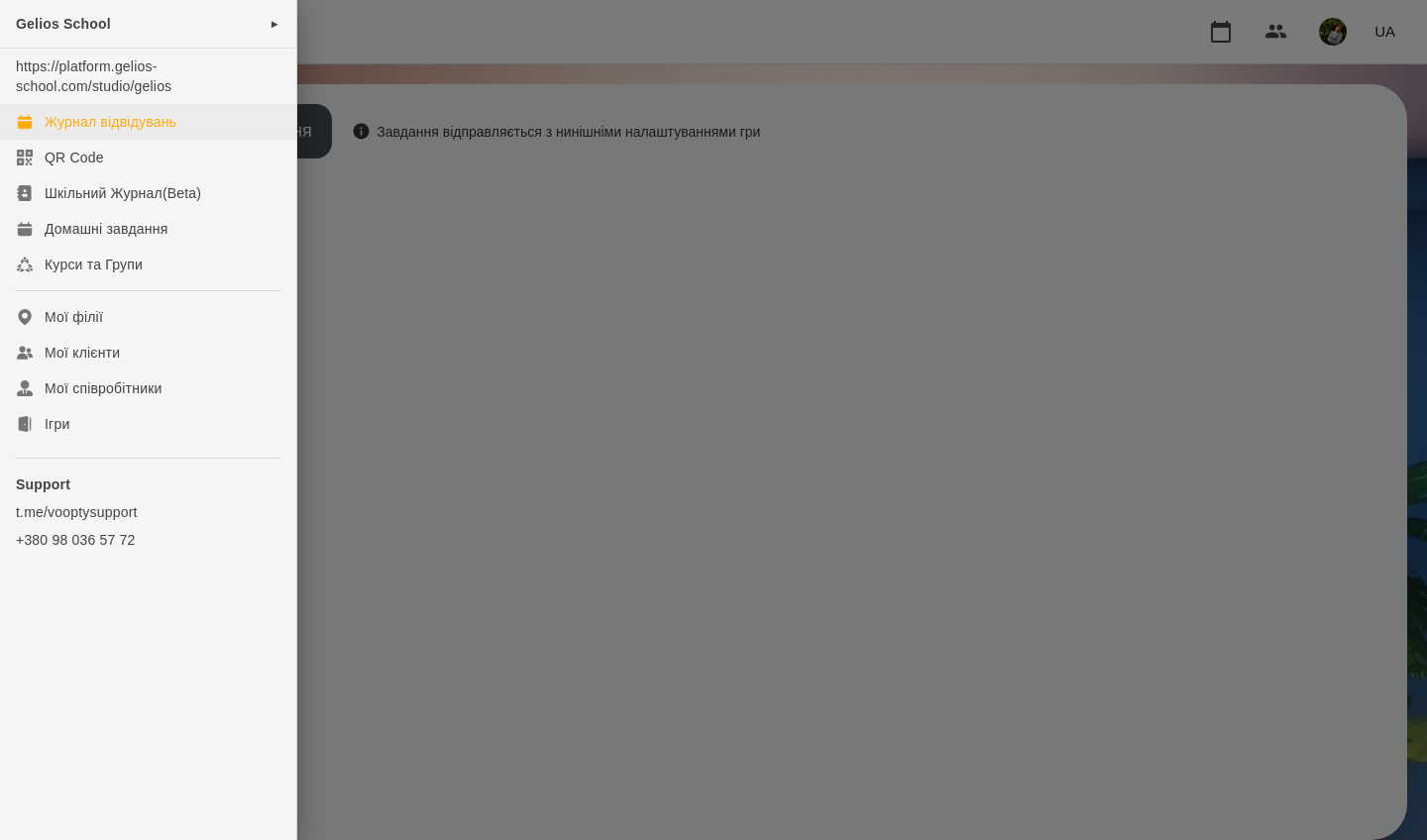 click on "Журнал відвідувань" at bounding box center (110, 122) 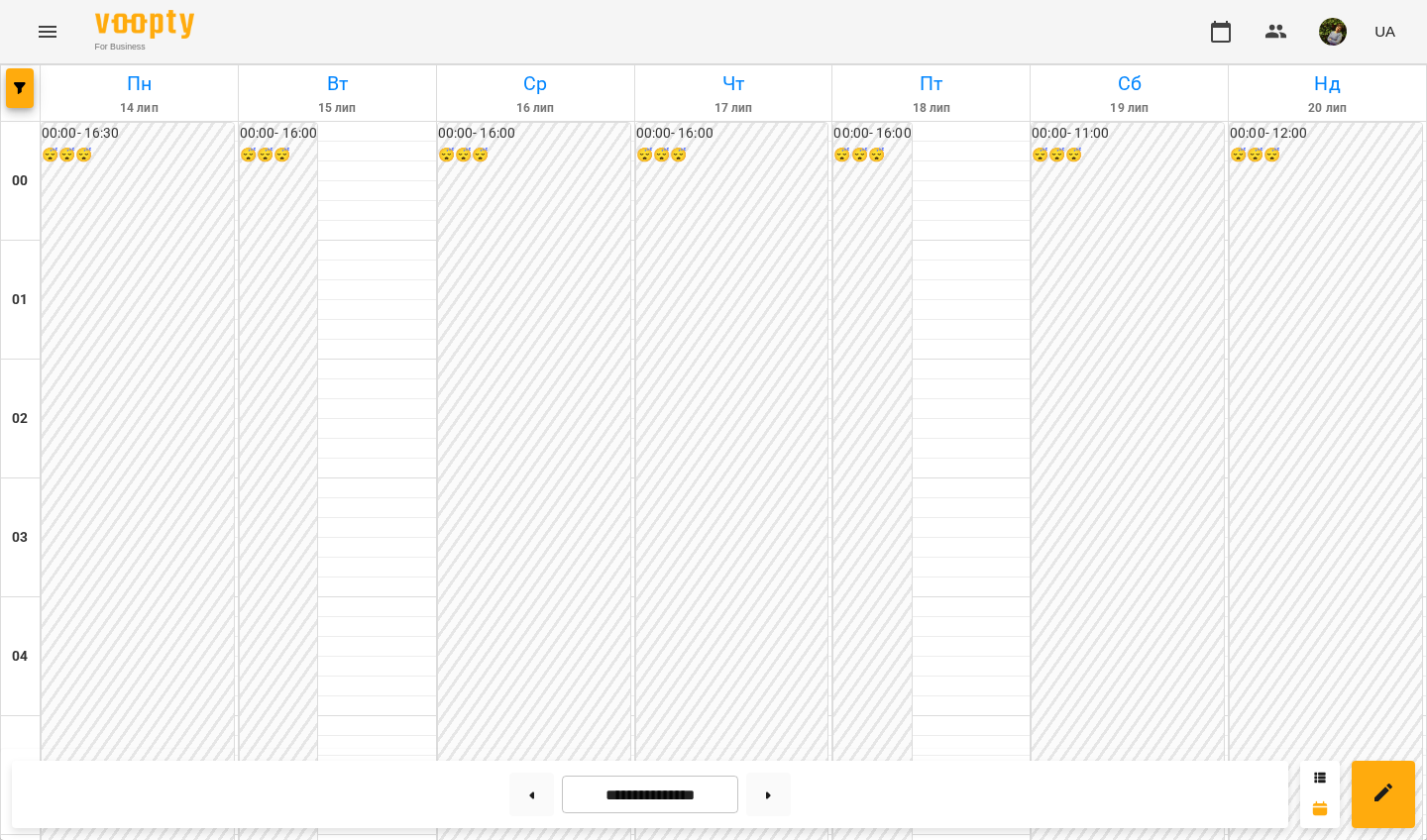 click on "22:00" at bounding box center (139, 2765) 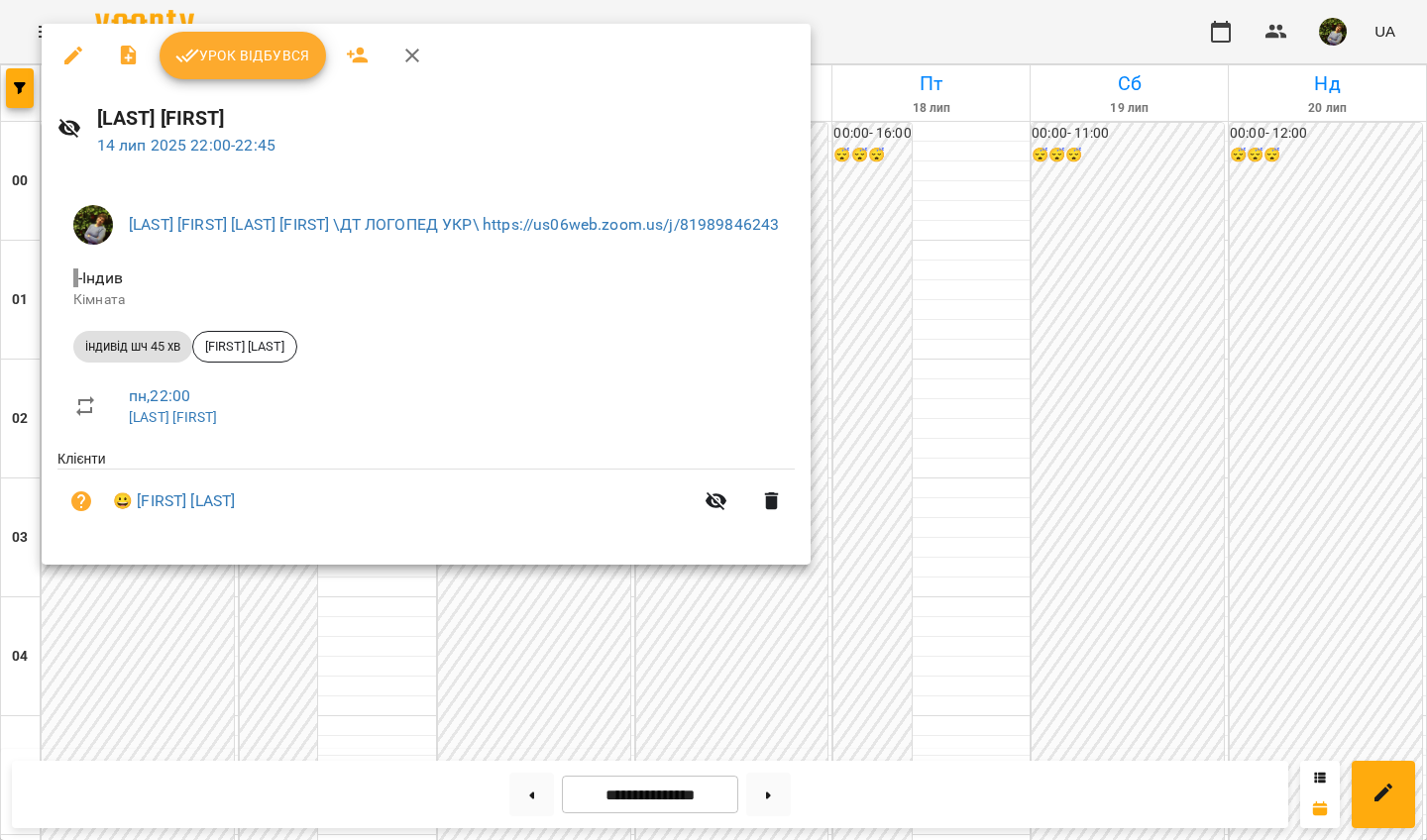 scroll, scrollTop: 2223, scrollLeft: 0, axis: vertical 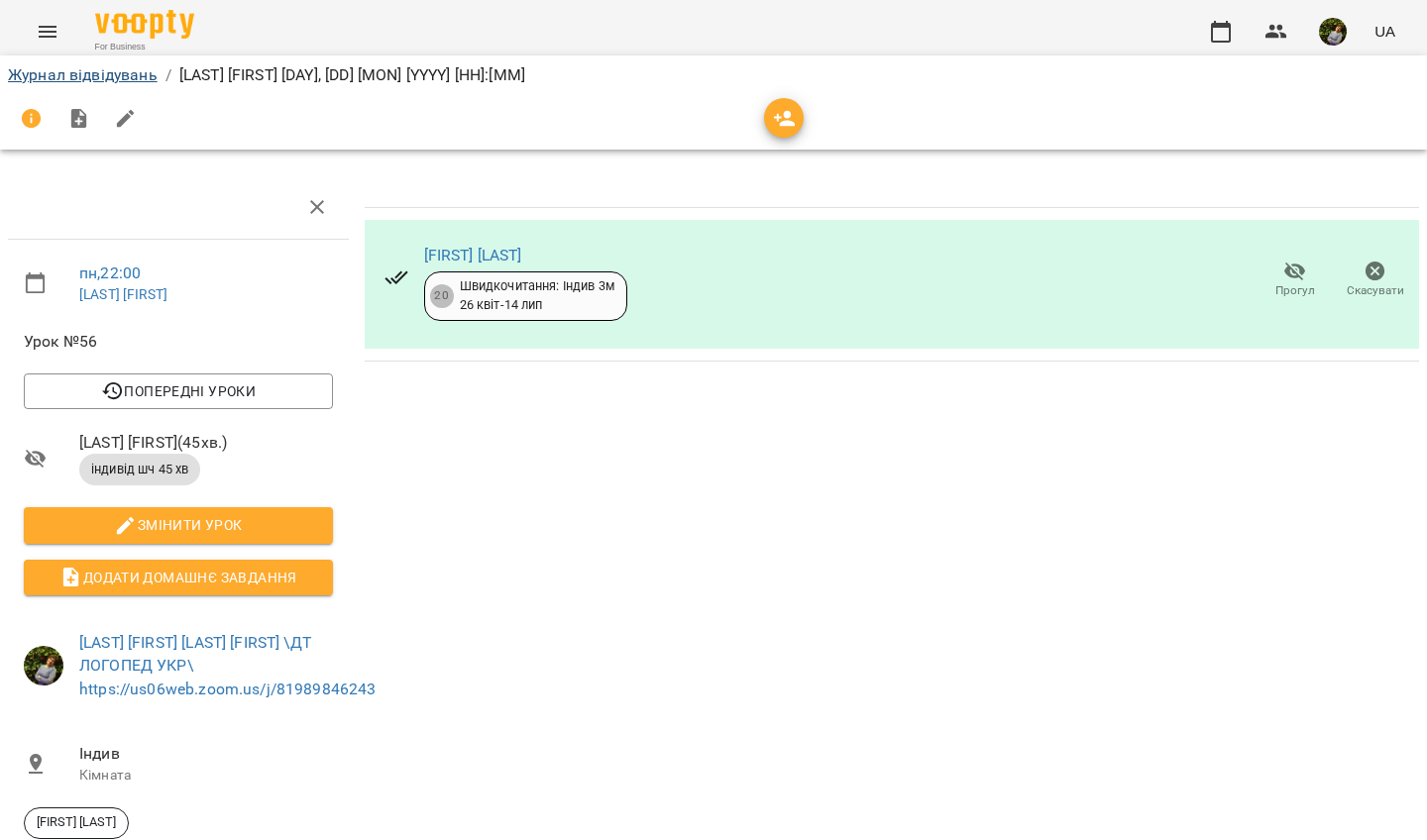 click on "Журнал відвідувань" at bounding box center [82, 74] 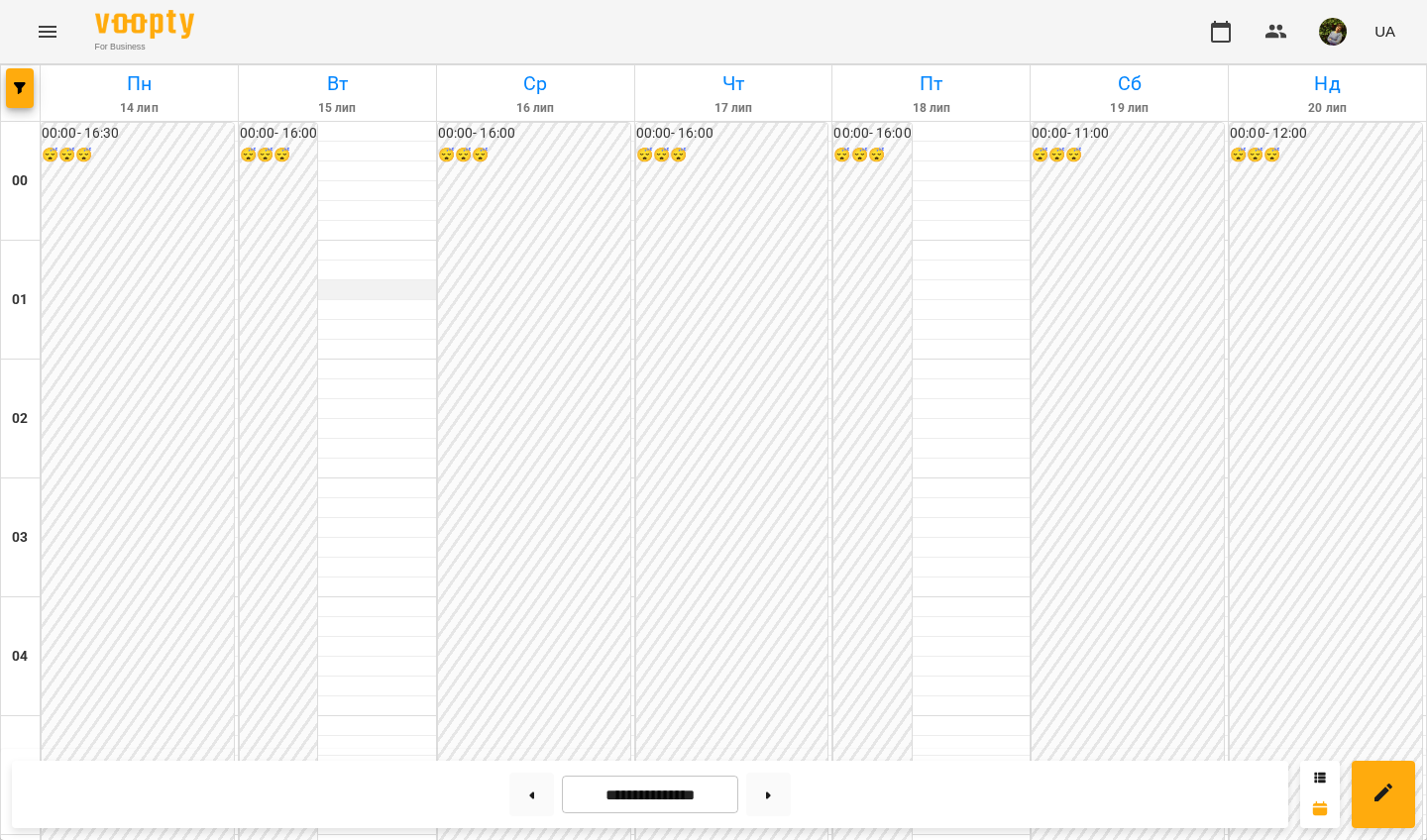 scroll, scrollTop: 1151, scrollLeft: 0, axis: vertical 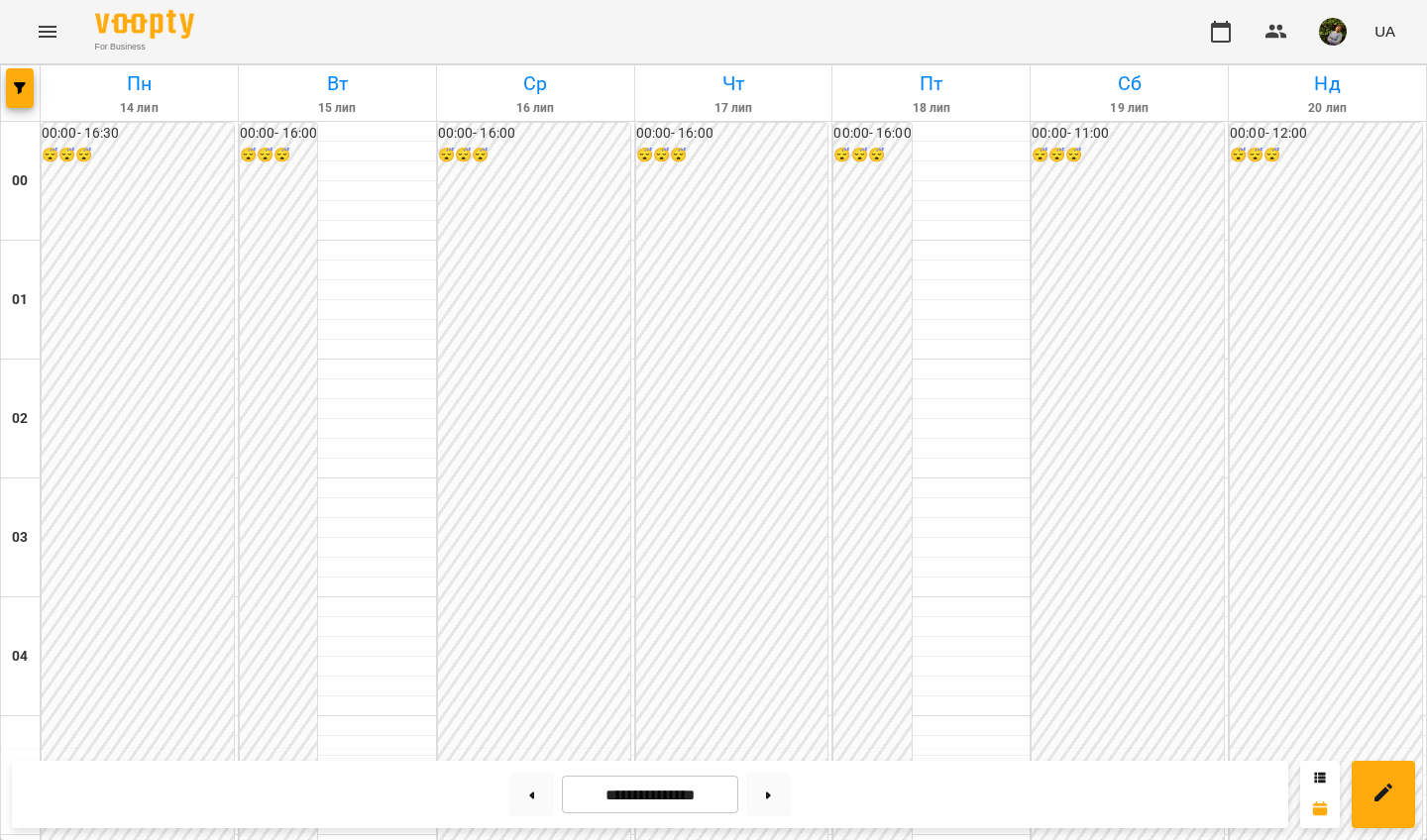 click on "[LAST] [FIRST]" at bounding box center [377, 1373] 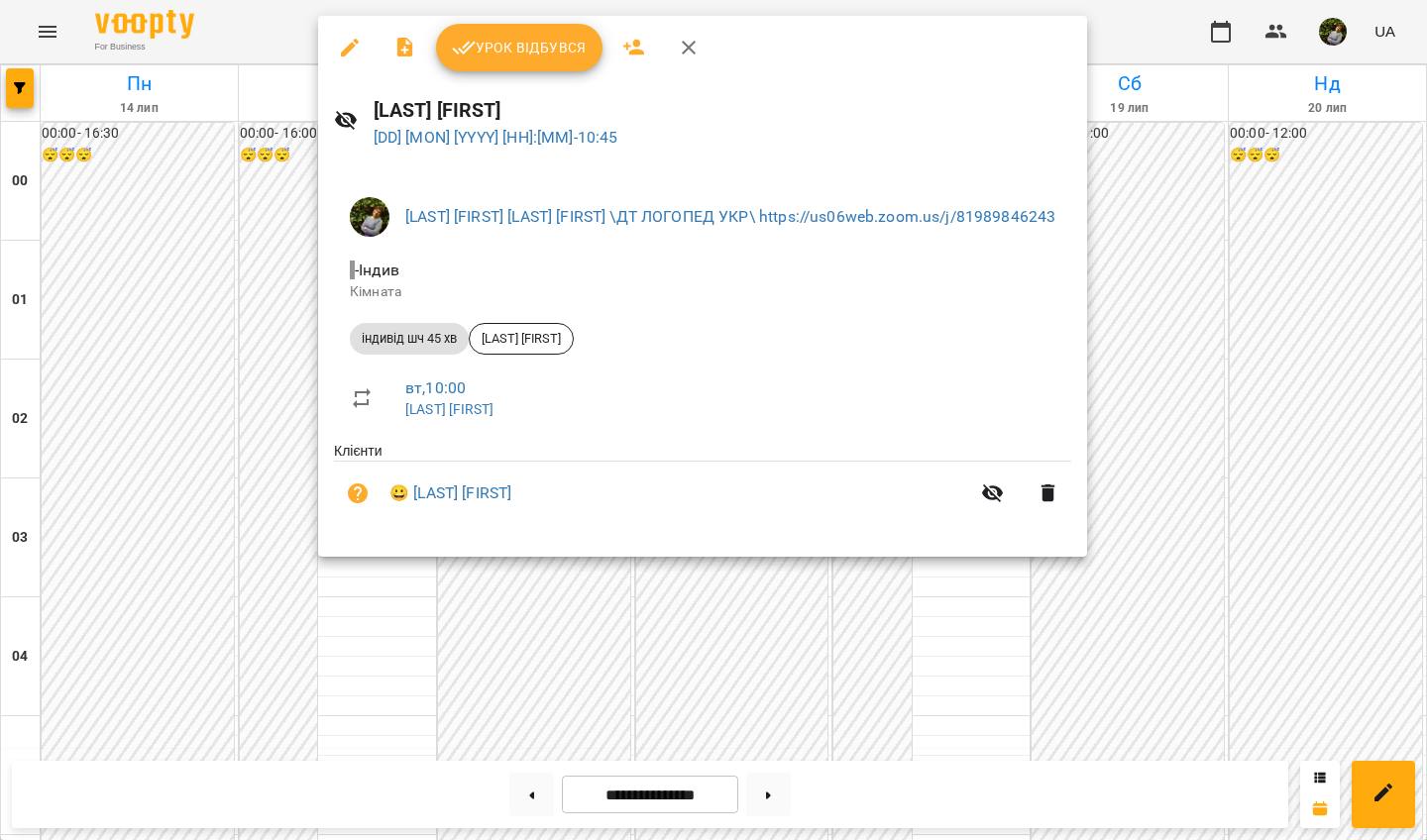 click at bounding box center [714, 420] 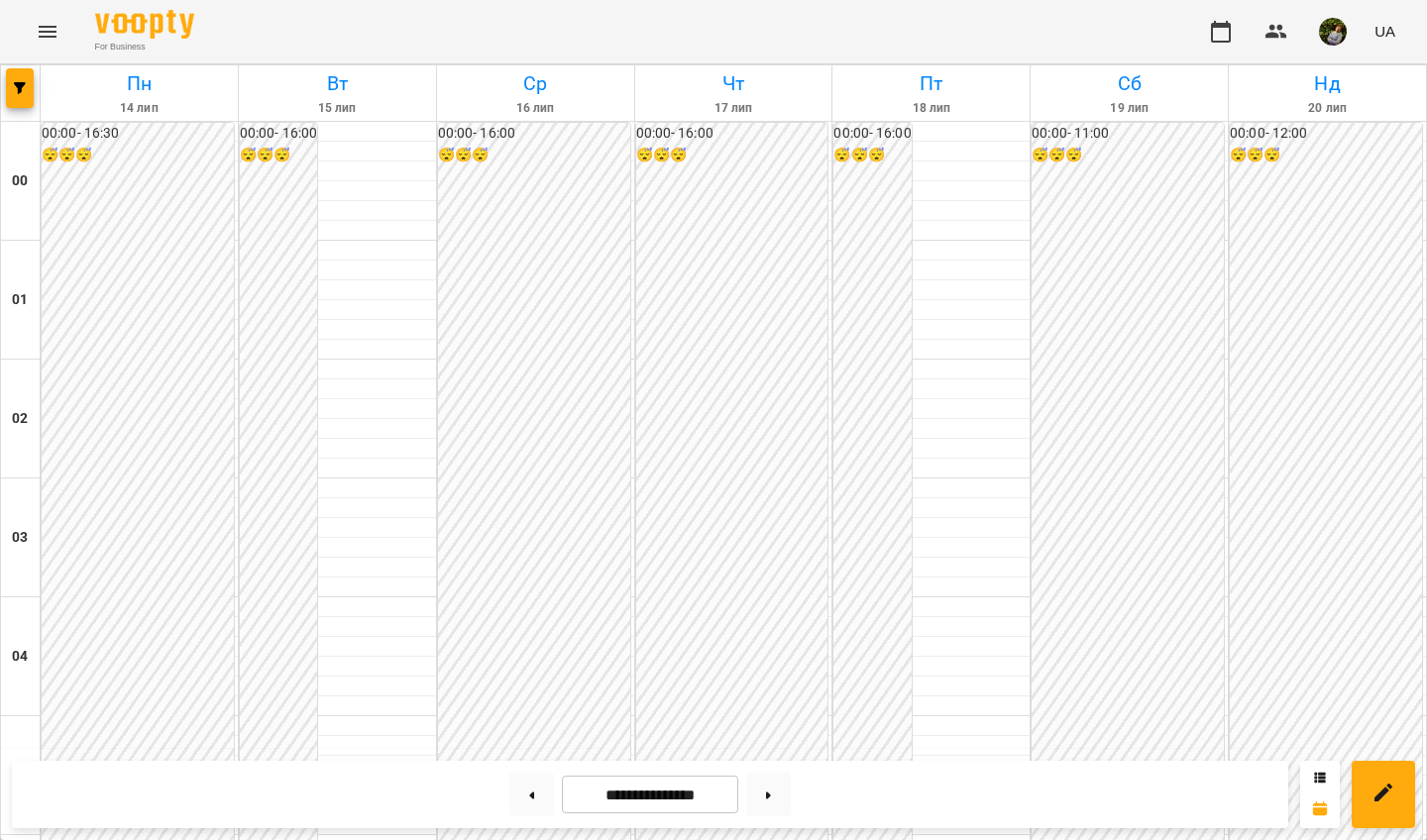 scroll, scrollTop: 2223, scrollLeft: 0, axis: vertical 